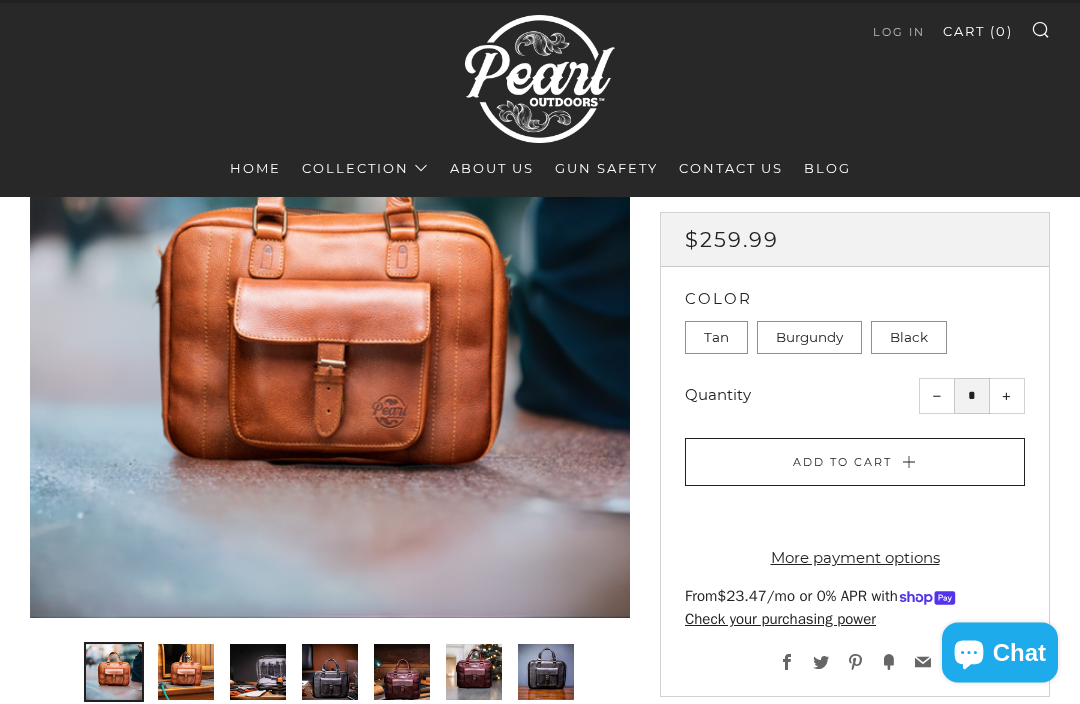 scroll, scrollTop: 240, scrollLeft: 0, axis: vertical 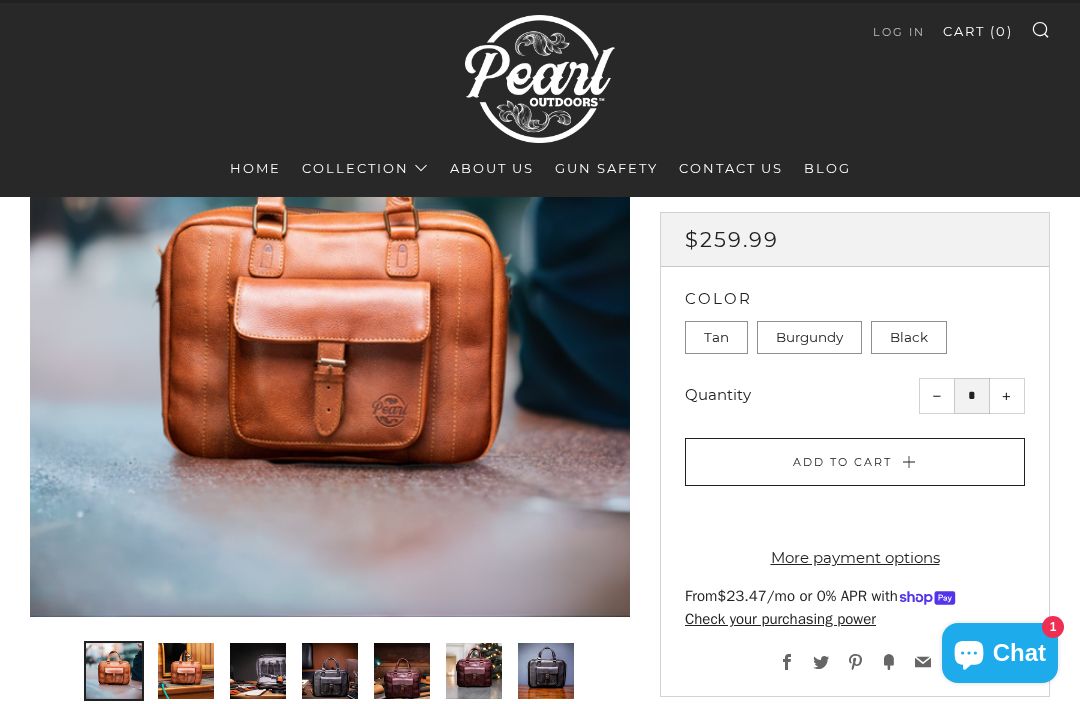 click at bounding box center (186, 671) 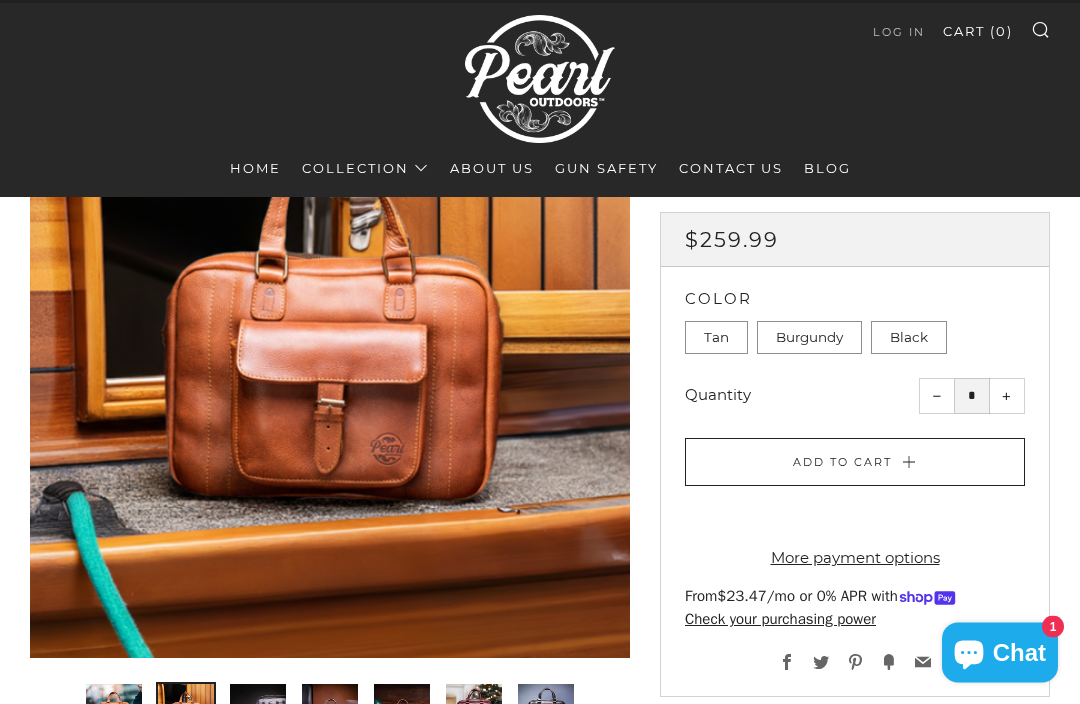 scroll, scrollTop: 198, scrollLeft: 0, axis: vertical 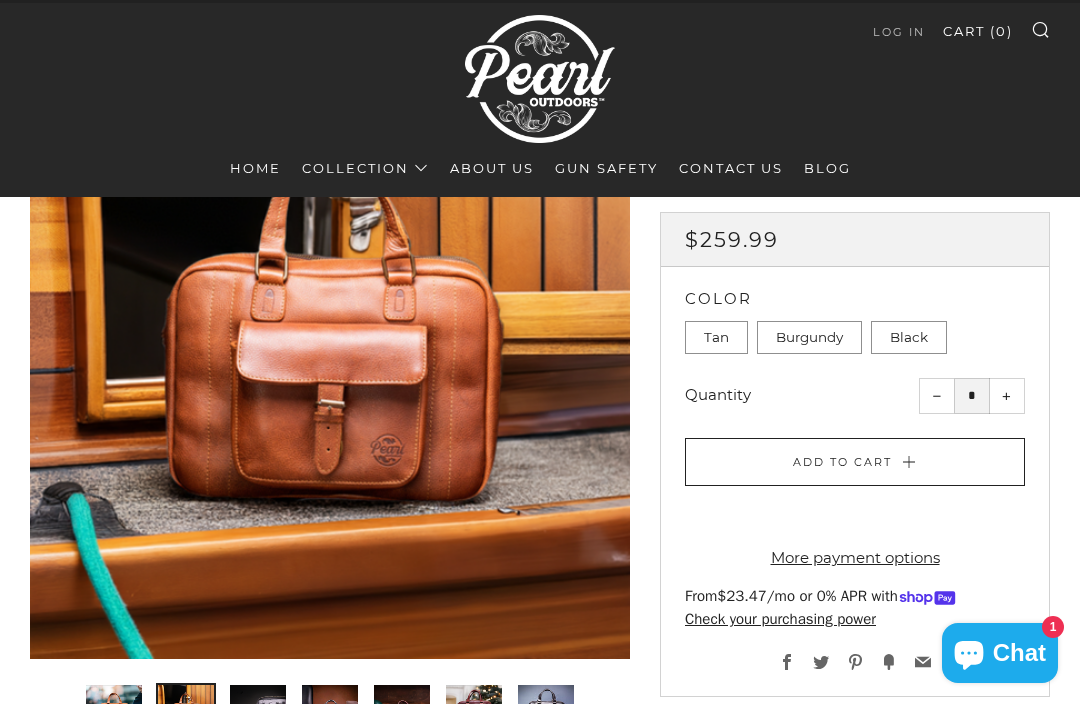click at bounding box center [258, 713] 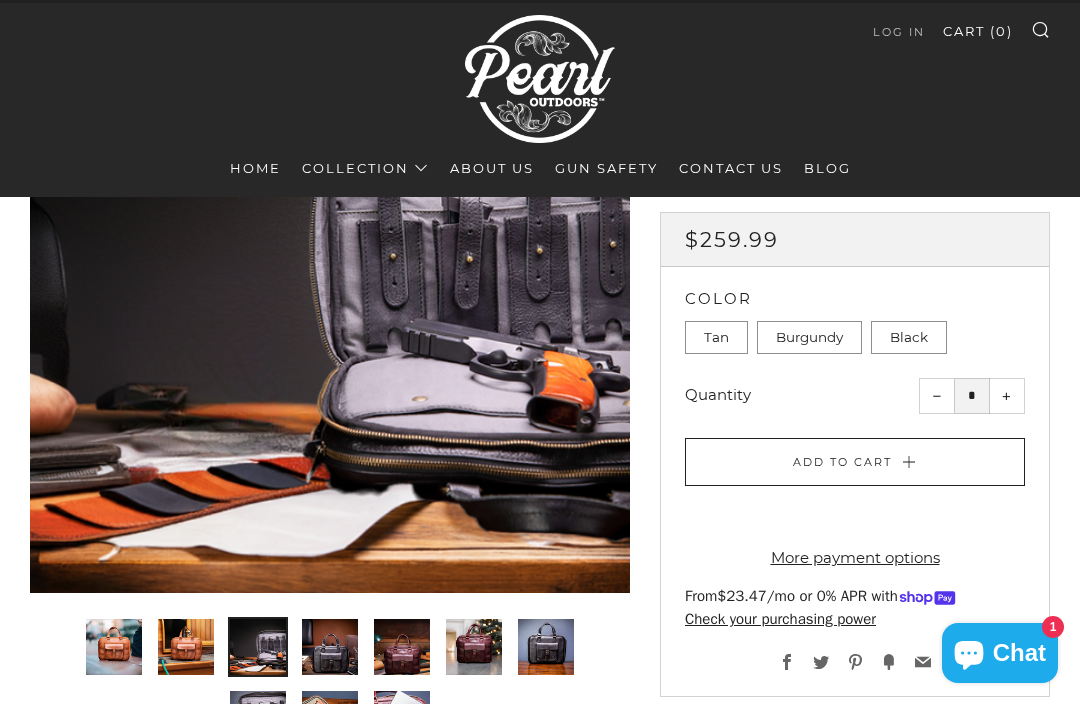scroll, scrollTop: 263, scrollLeft: 0, axis: vertical 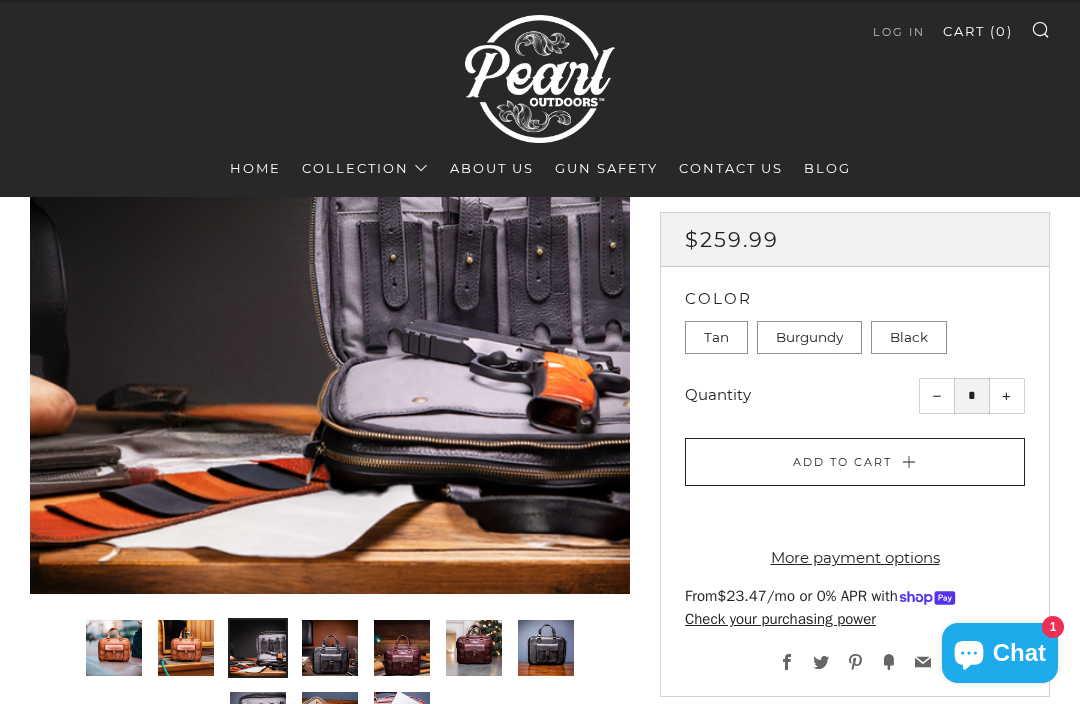 click at bounding box center (330, 648) 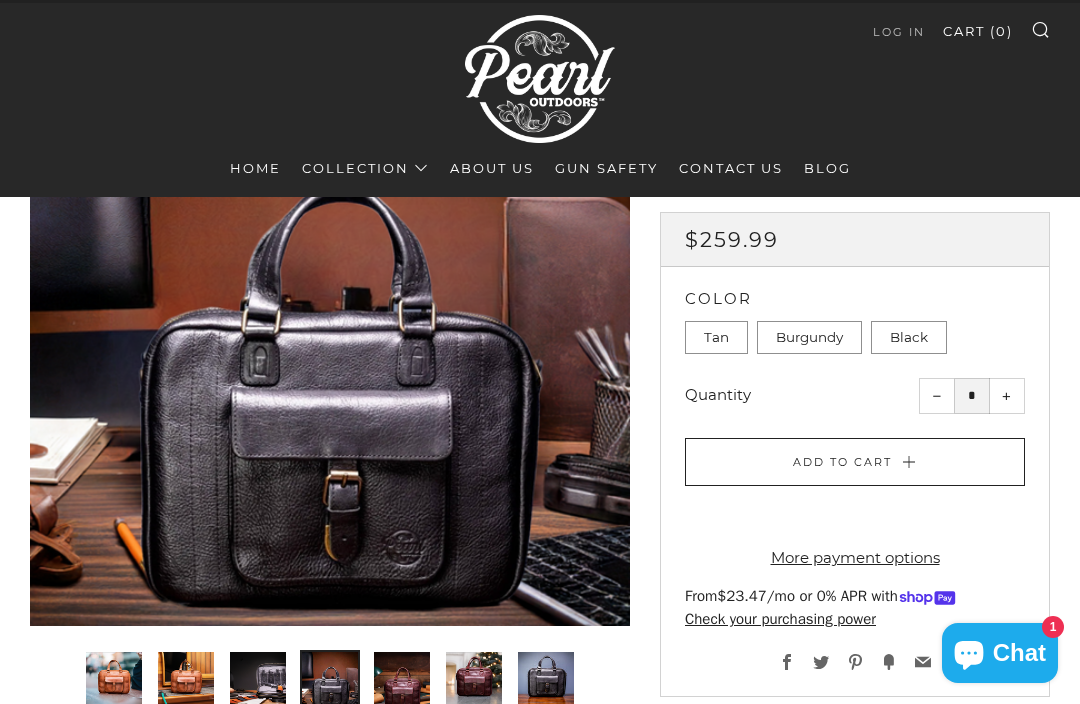 scroll, scrollTop: 229, scrollLeft: 0, axis: vertical 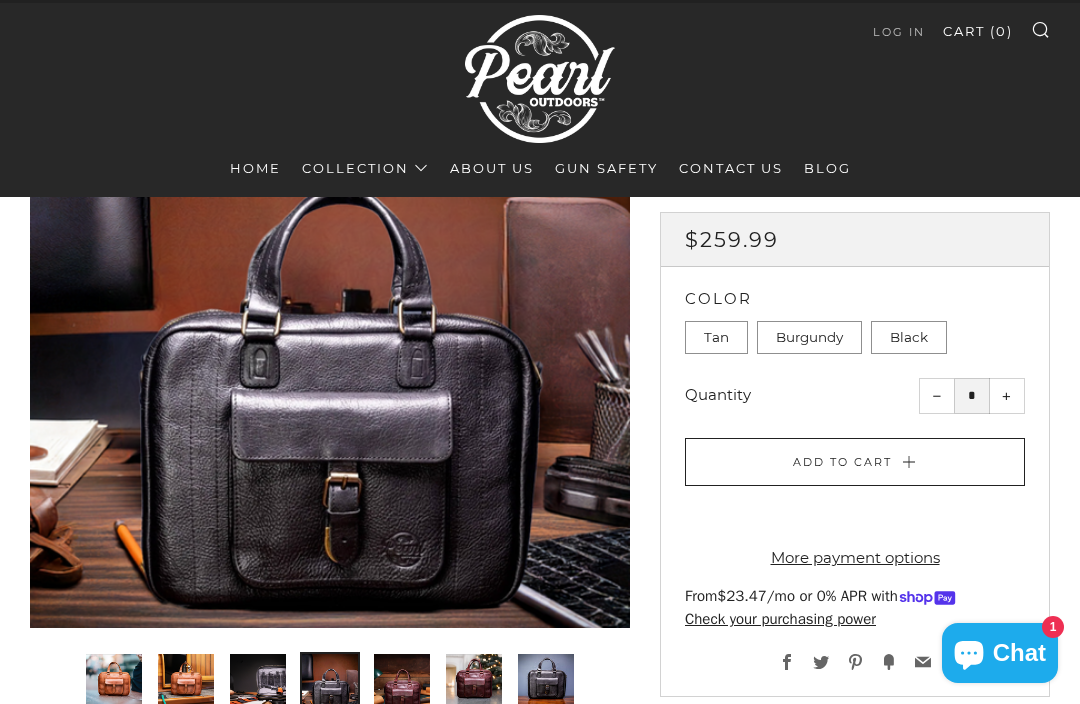 click at bounding box center [402, 682] 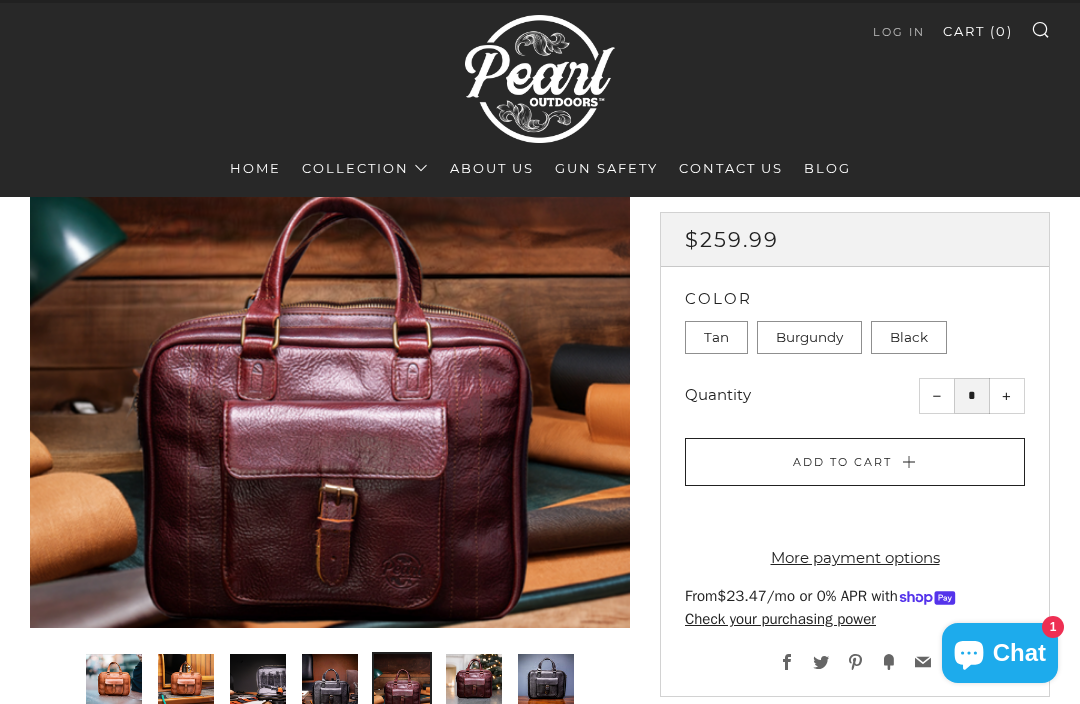 click at bounding box center (474, 682) 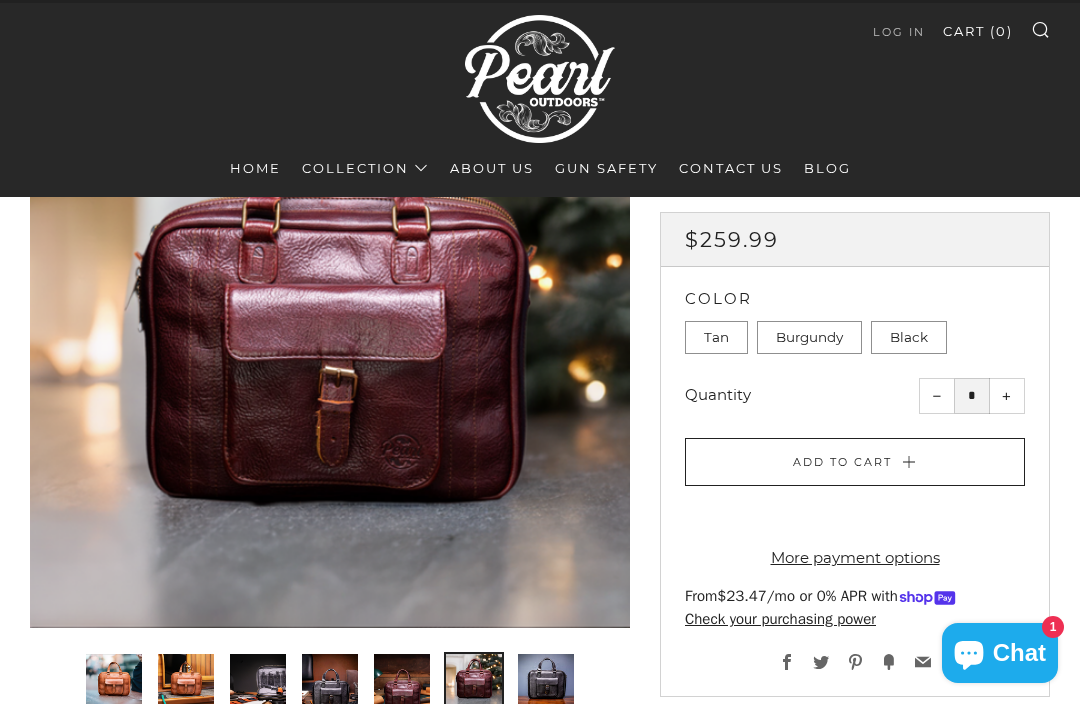 click at bounding box center (546, 682) 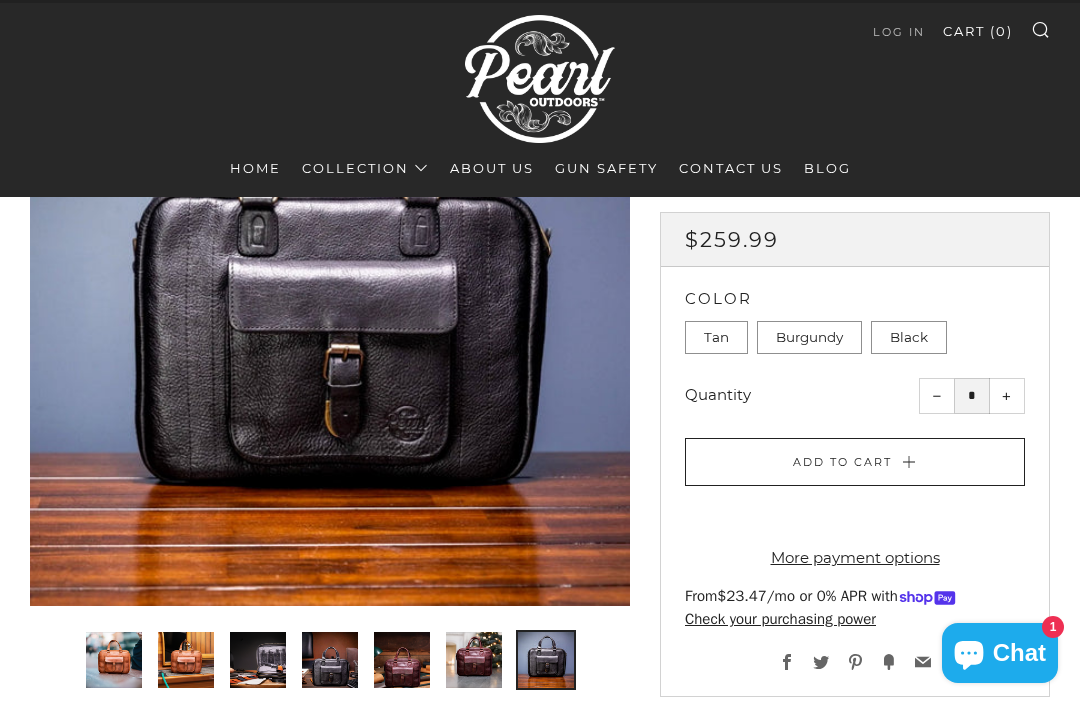 scroll, scrollTop: 345, scrollLeft: 0, axis: vertical 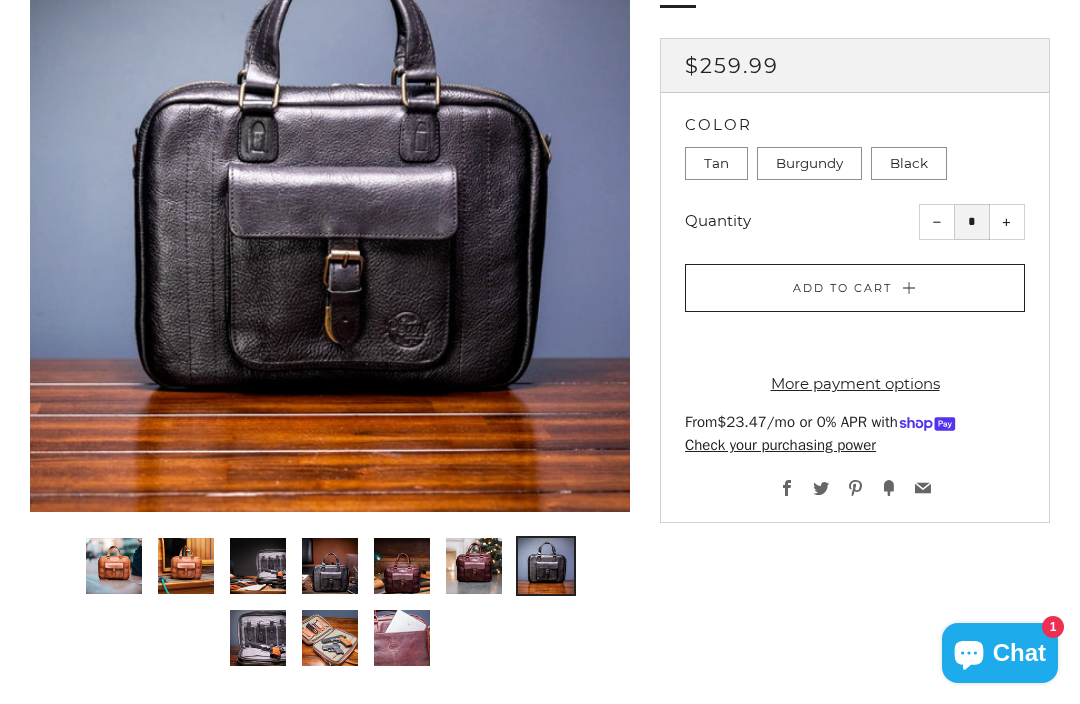 click at bounding box center [258, 638] 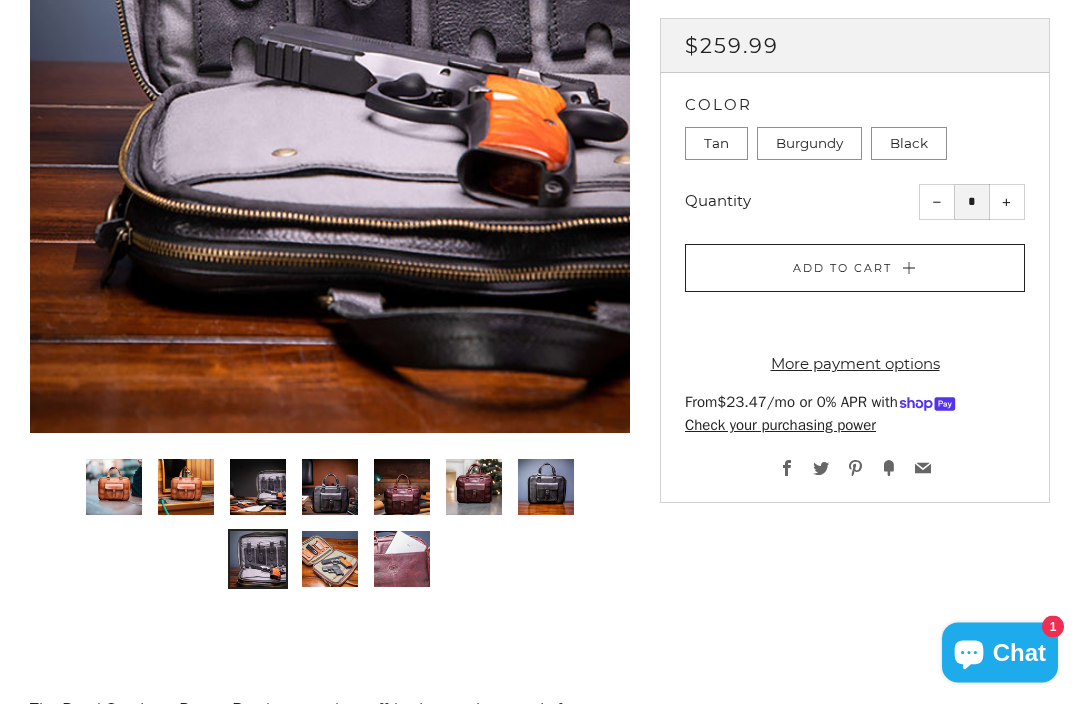 click at bounding box center [330, 560] 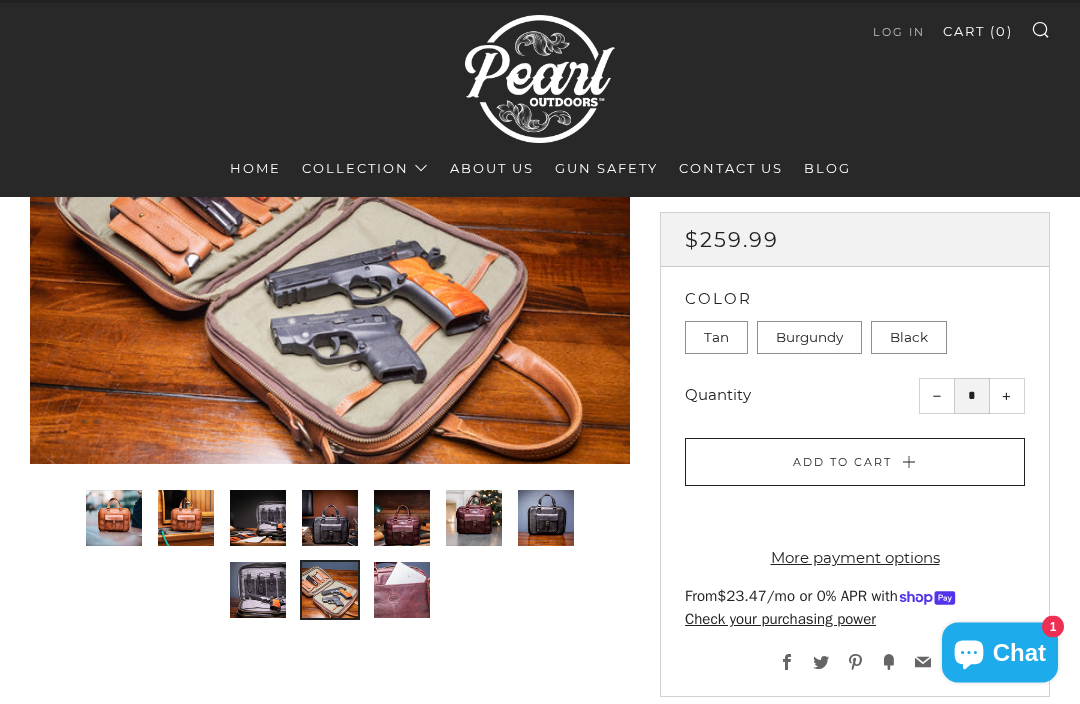 scroll, scrollTop: 193, scrollLeft: 0, axis: vertical 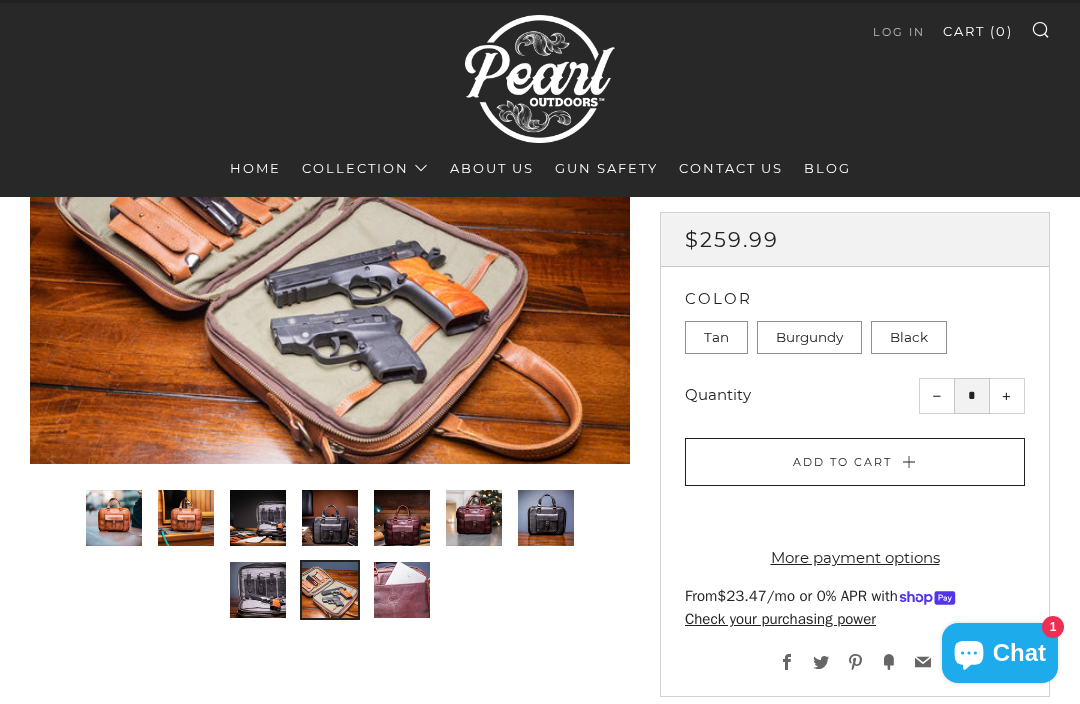 click at bounding box center (402, 590) 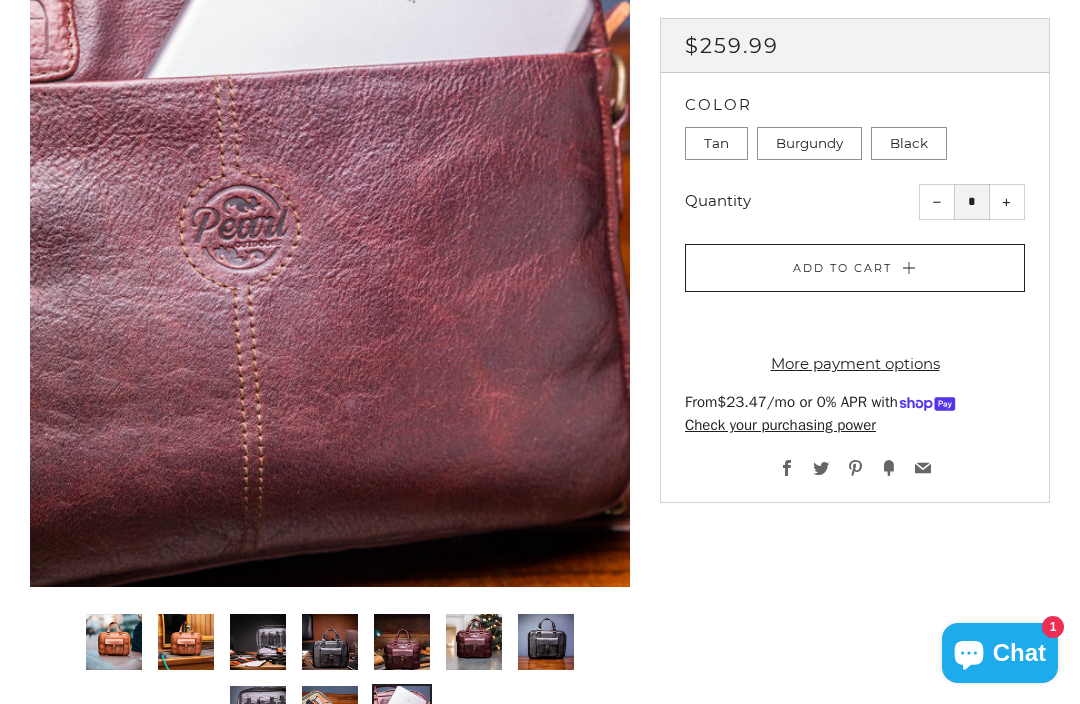 scroll, scrollTop: 581, scrollLeft: 0, axis: vertical 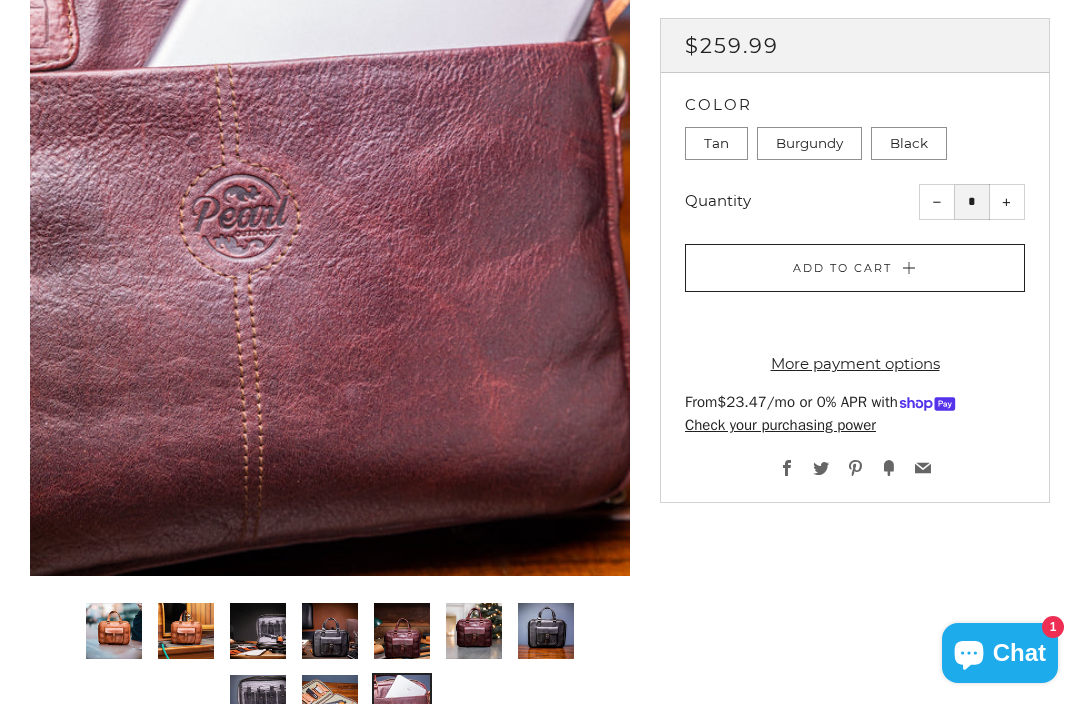 click at bounding box center [114, 631] 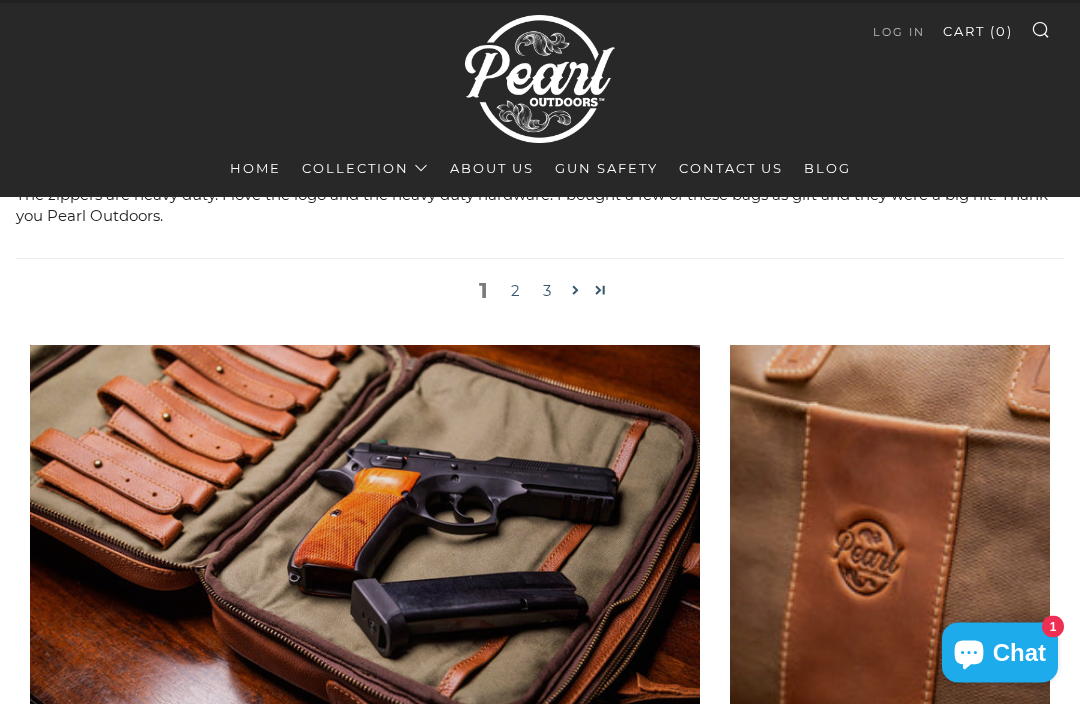 scroll, scrollTop: 3477, scrollLeft: 0, axis: vertical 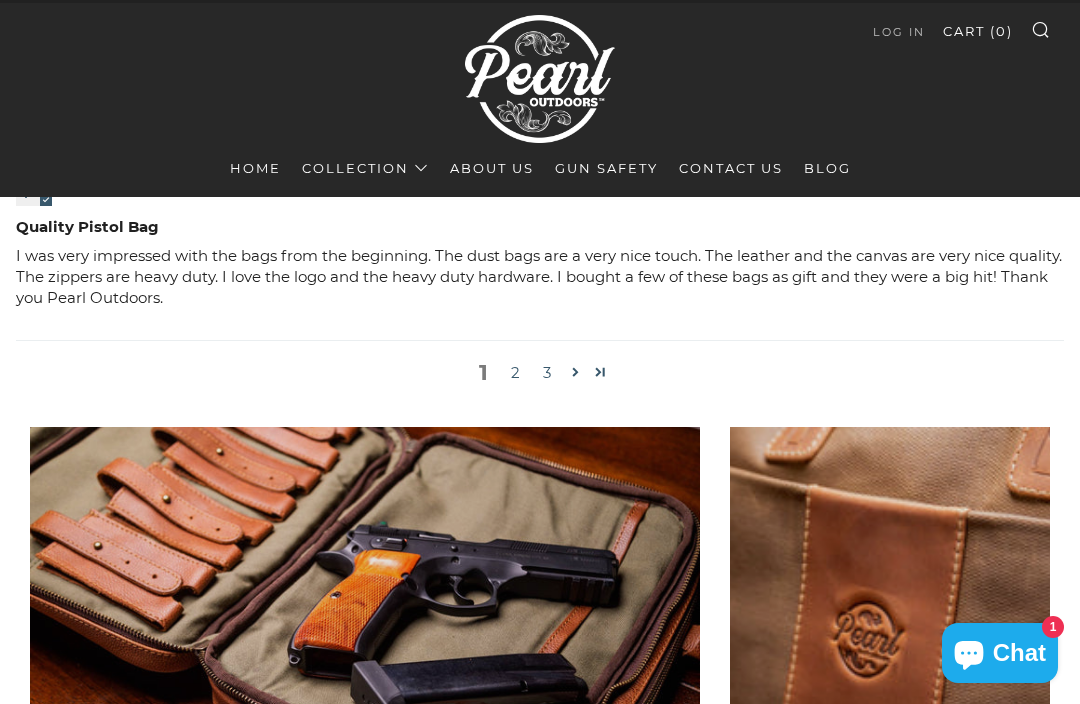 click at bounding box center (600, 372) 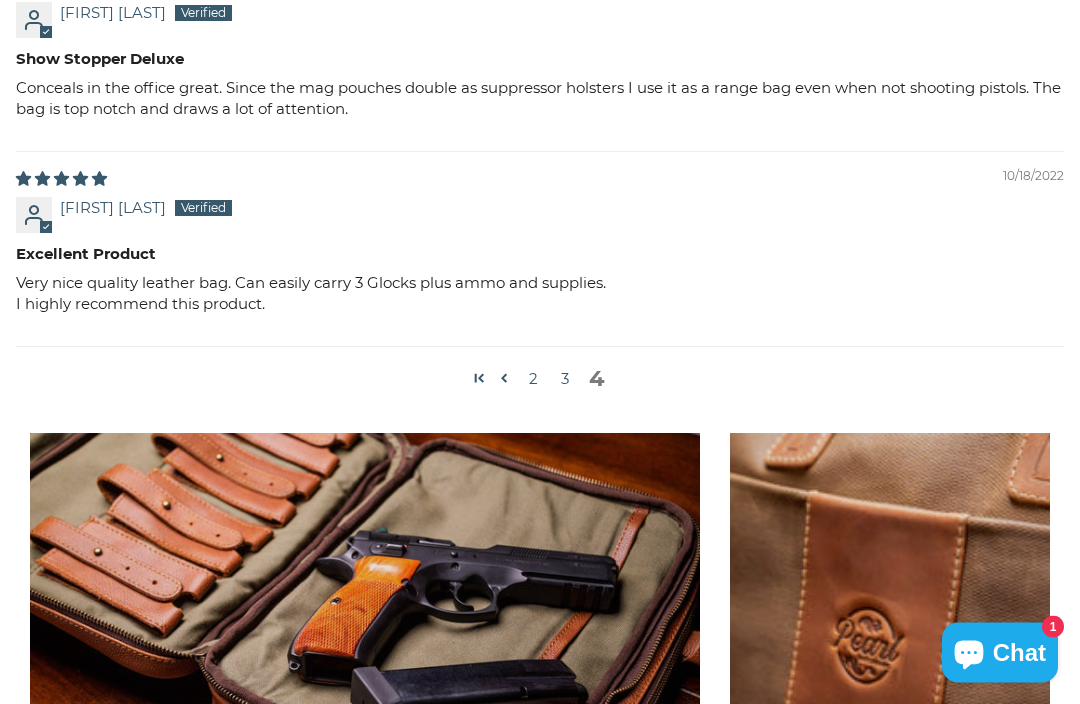 scroll, scrollTop: 2947, scrollLeft: 0, axis: vertical 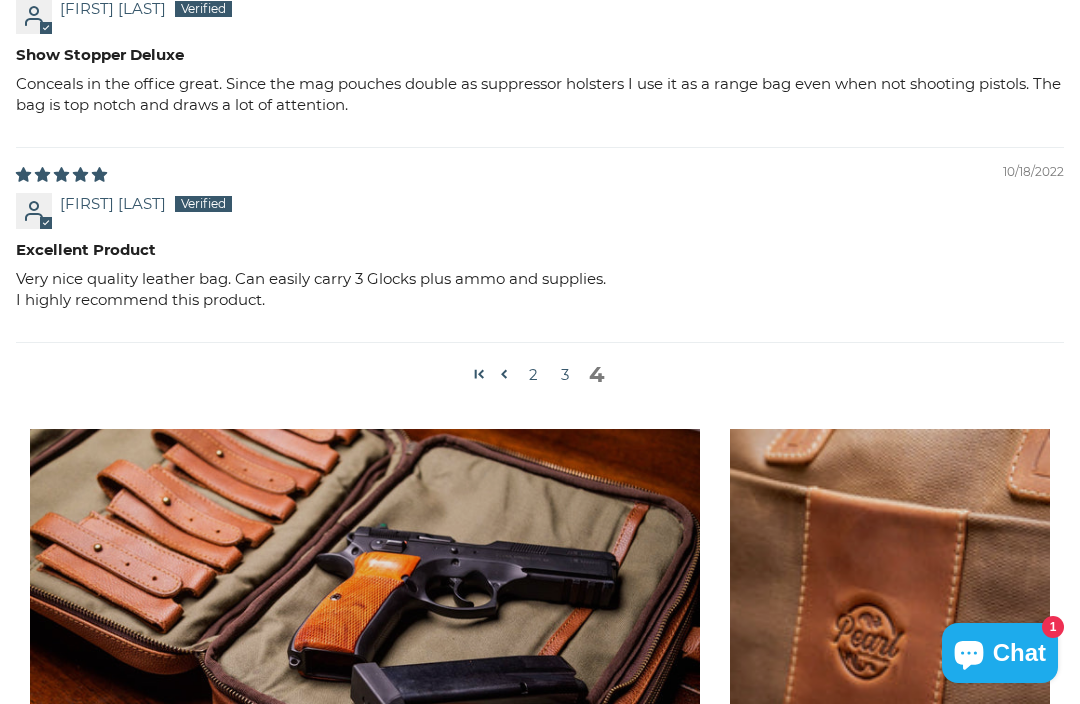click on "2" at bounding box center [533, 374] 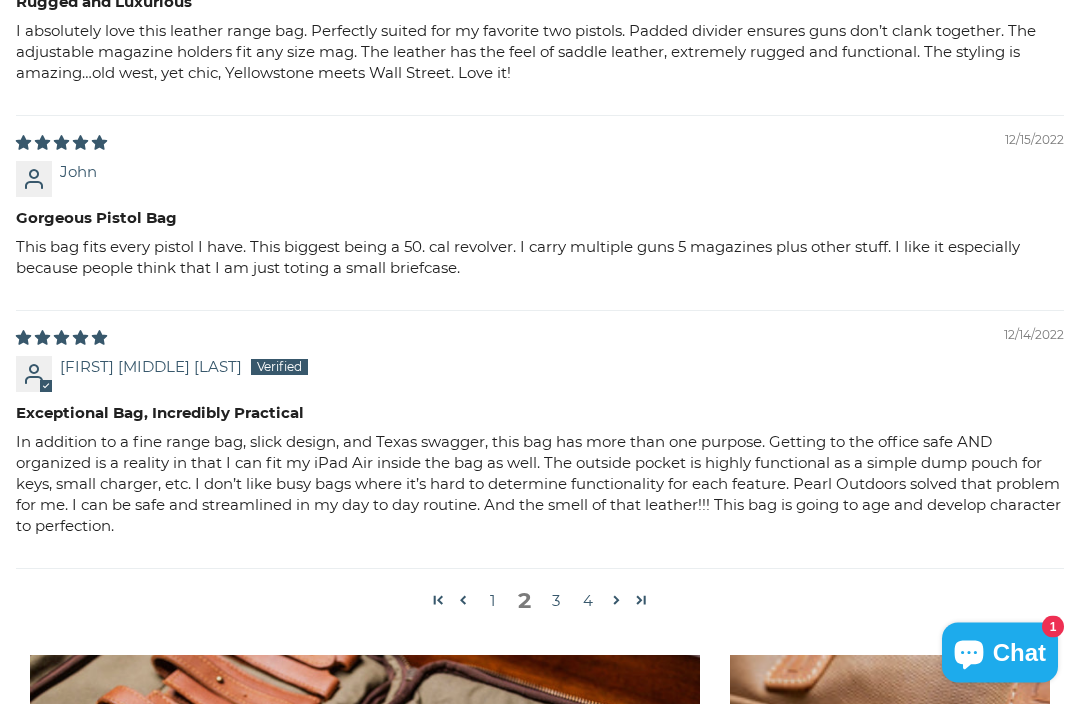 scroll, scrollTop: 3370, scrollLeft: 0, axis: vertical 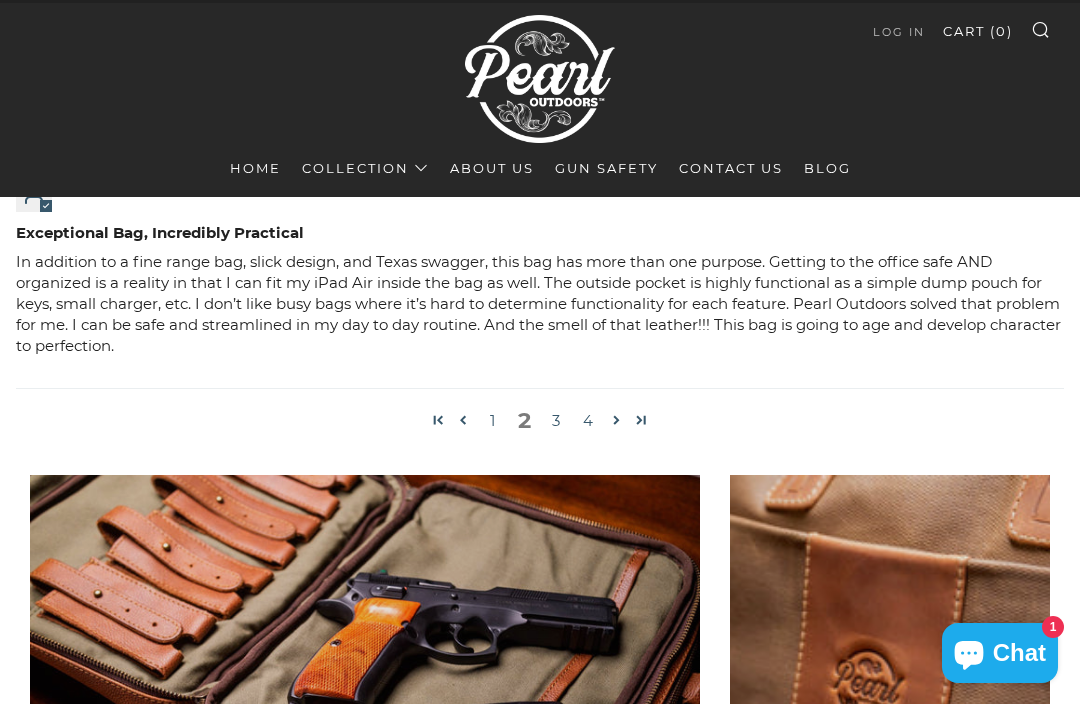 click on "3" at bounding box center [556, 420] 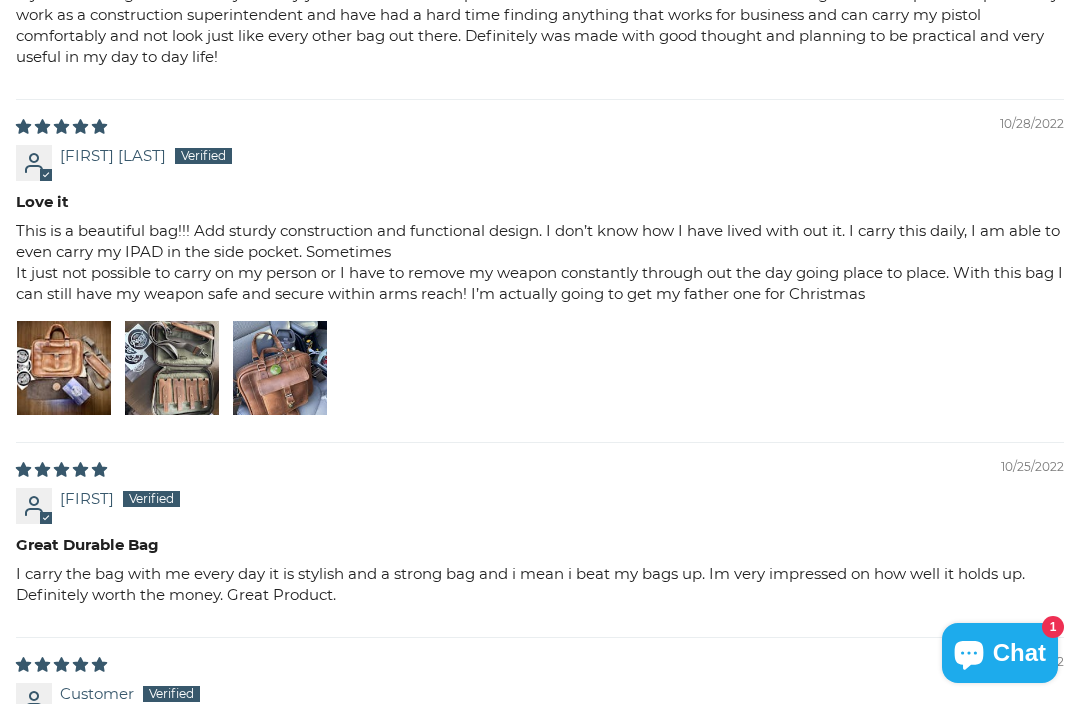 scroll, scrollTop: 3070, scrollLeft: 0, axis: vertical 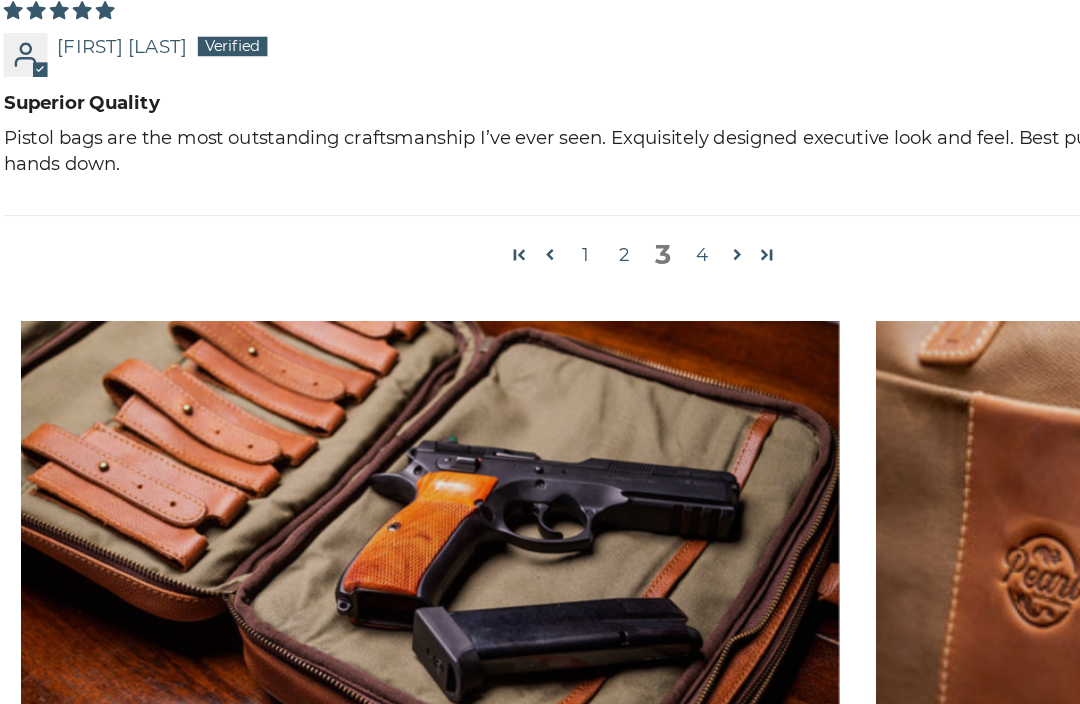 click on "4" at bounding box center (588, 280) 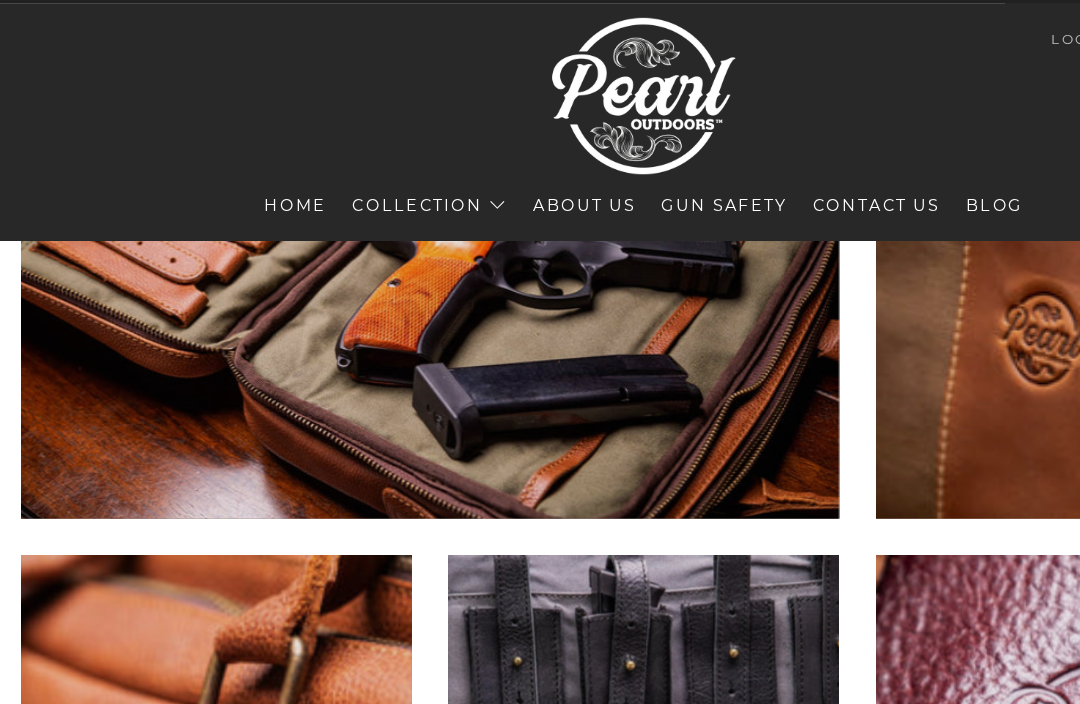scroll, scrollTop: 2883, scrollLeft: 0, axis: vertical 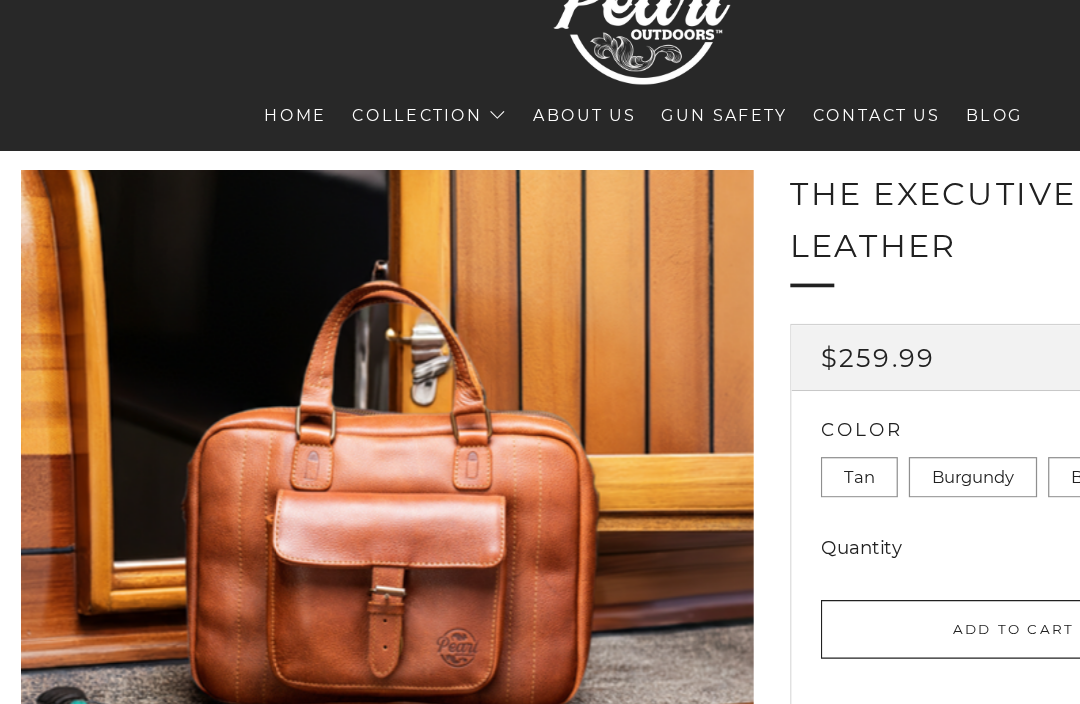 click on "Leather" at bounding box center (0, 0) 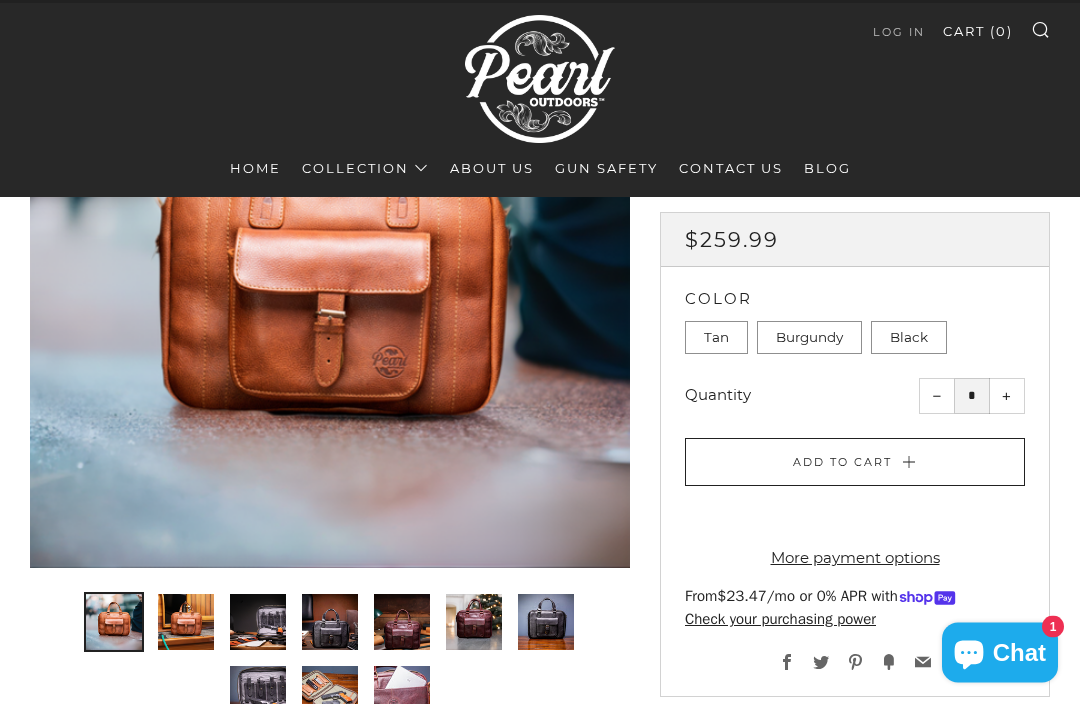 scroll, scrollTop: 0, scrollLeft: 0, axis: both 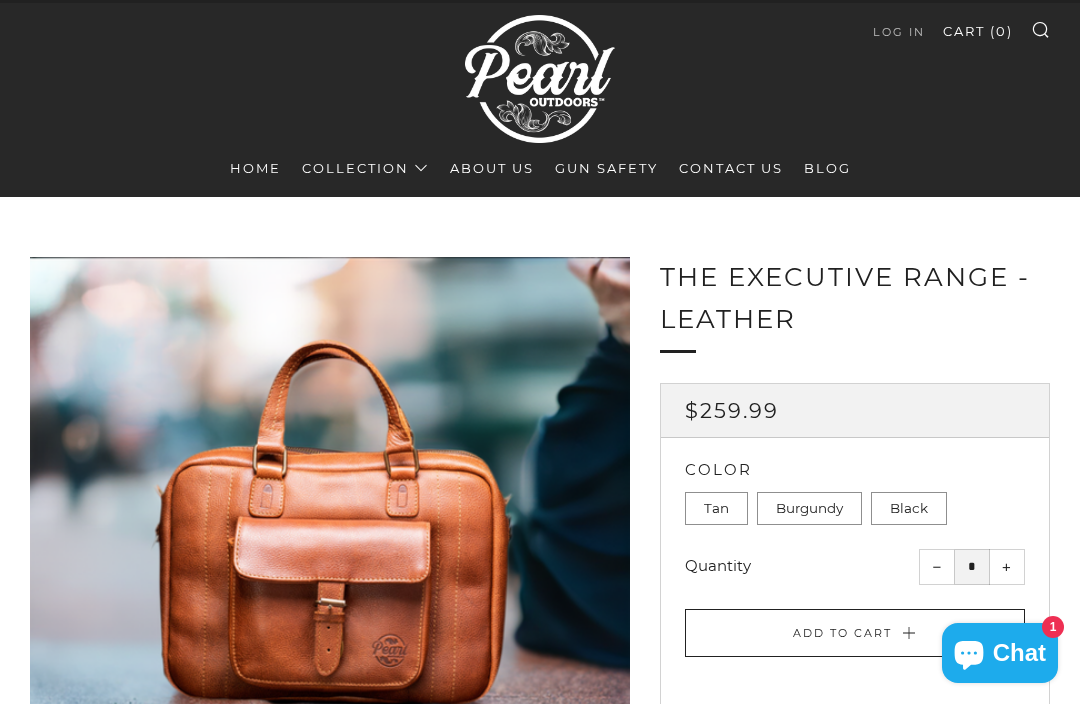click on "Home" at bounding box center (255, 168) 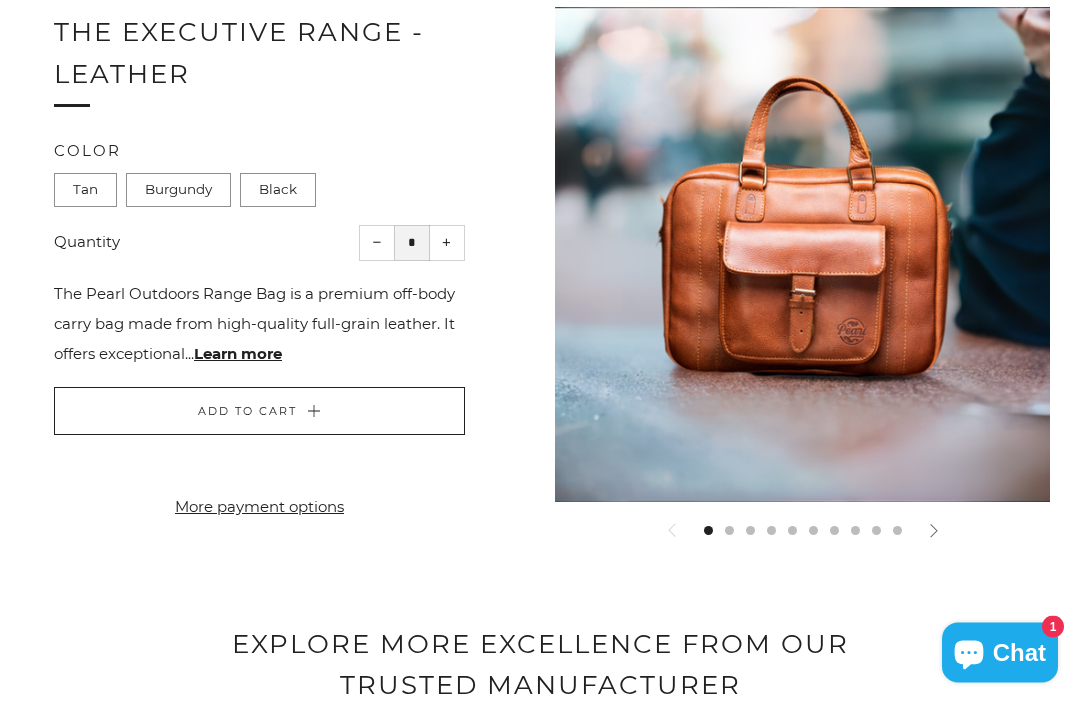 scroll, scrollTop: 2595, scrollLeft: 0, axis: vertical 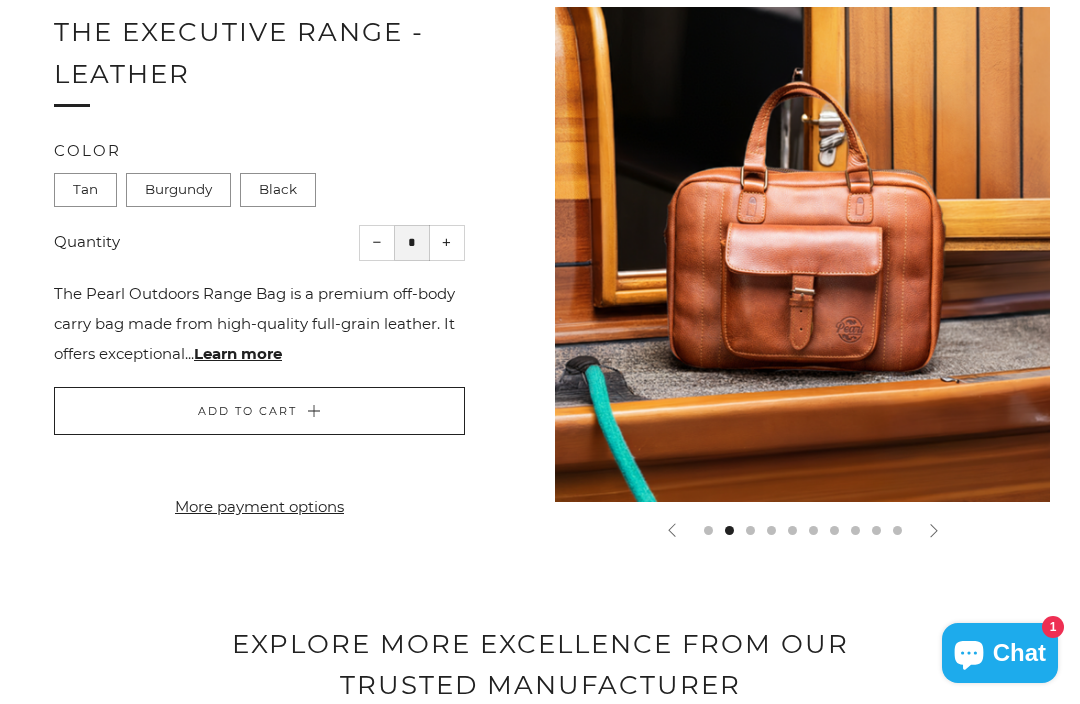 click at bounding box center [934, 530] 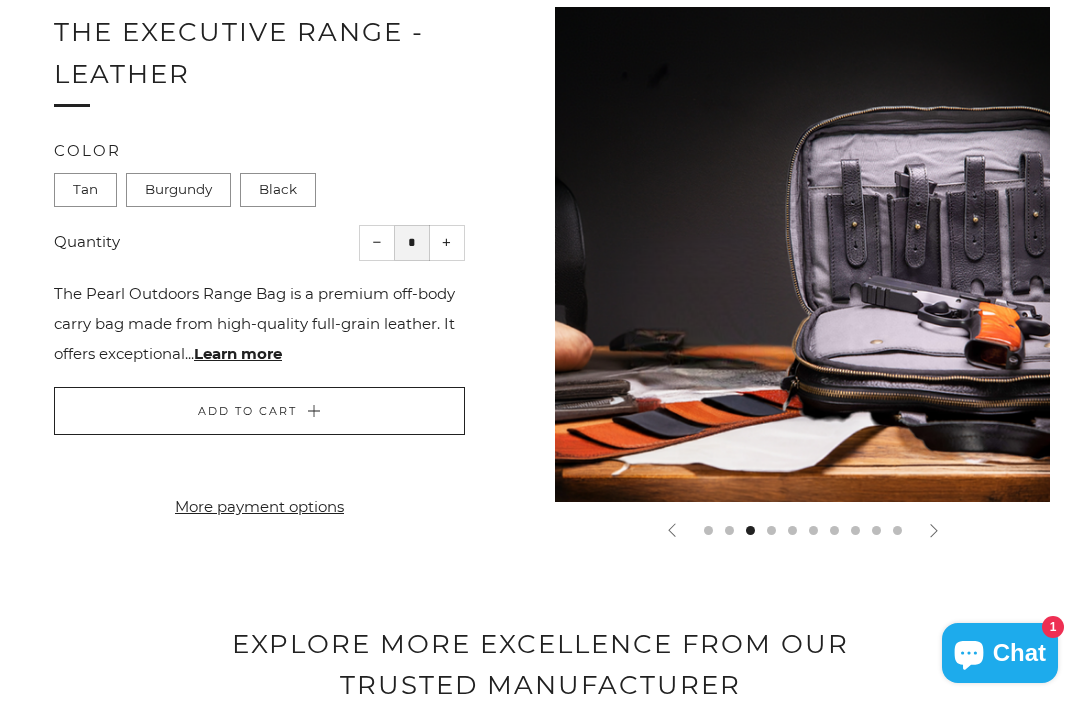 click at bounding box center (934, 530) 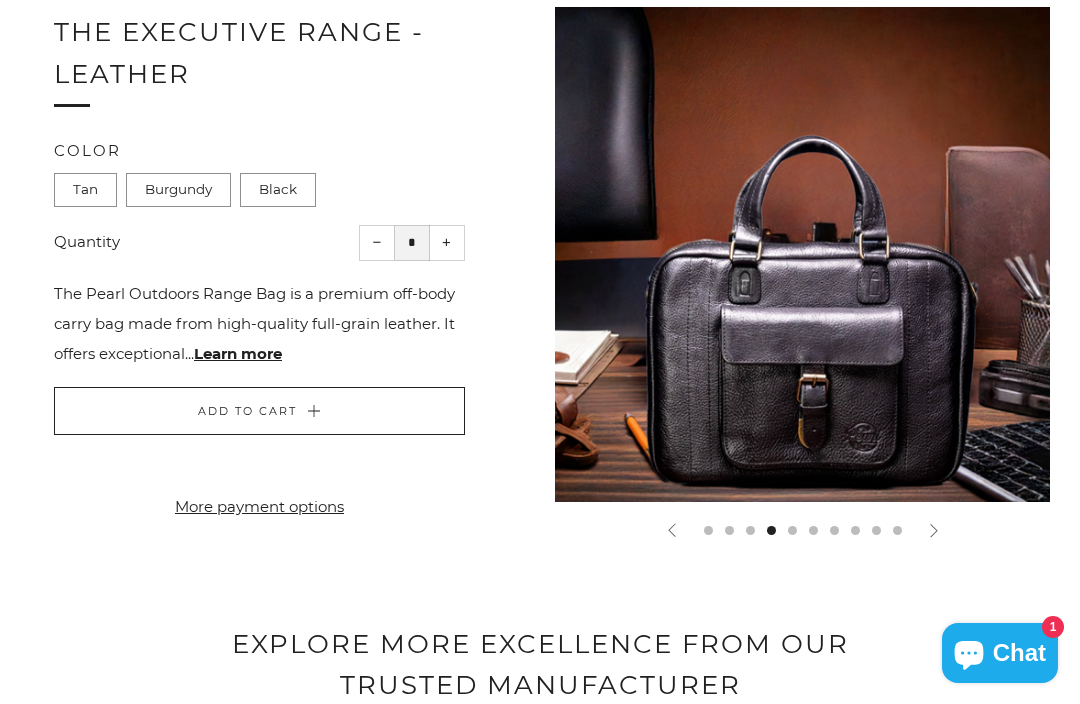 click at bounding box center [934, 530] 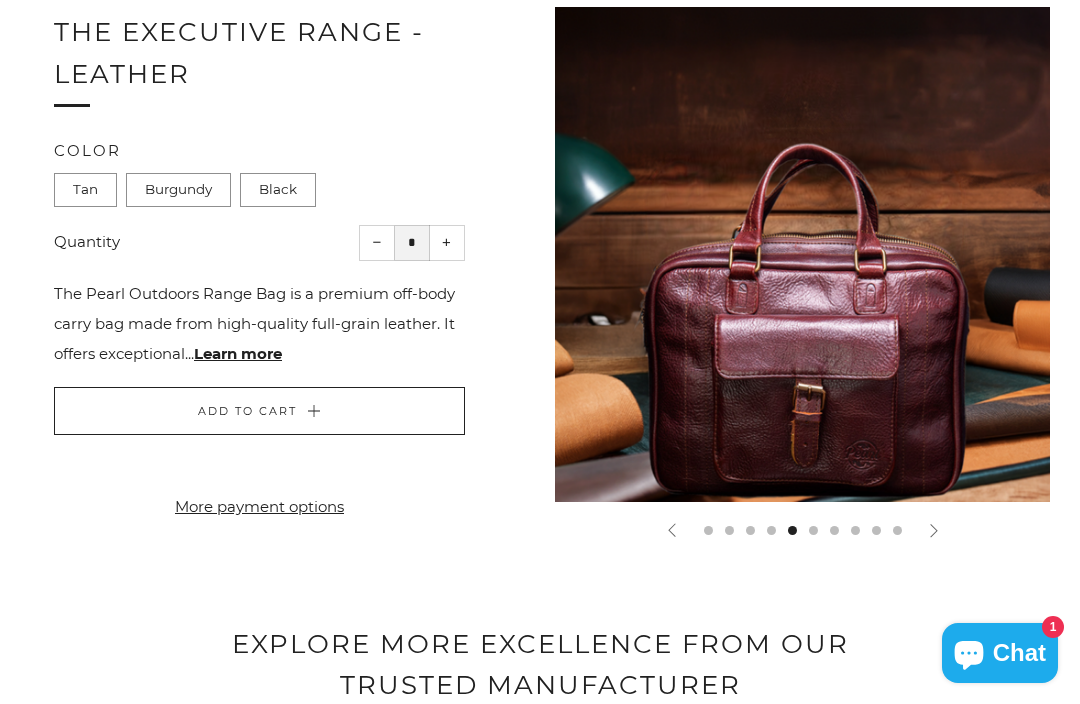click at bounding box center (934, 530) 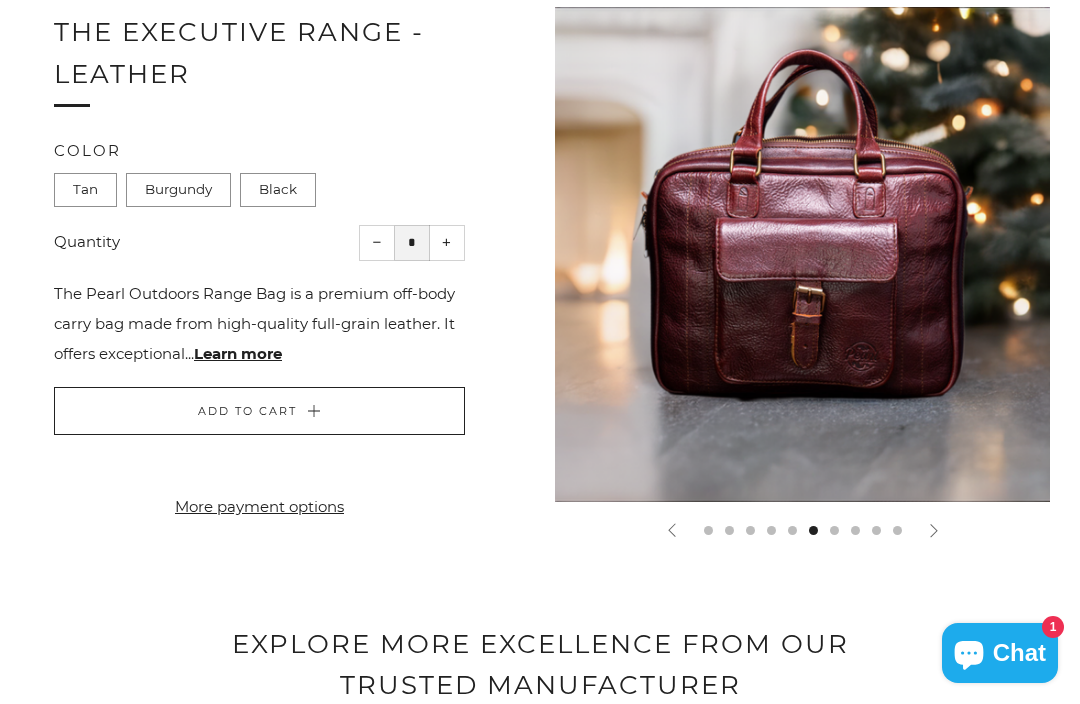 click at bounding box center [934, 530] 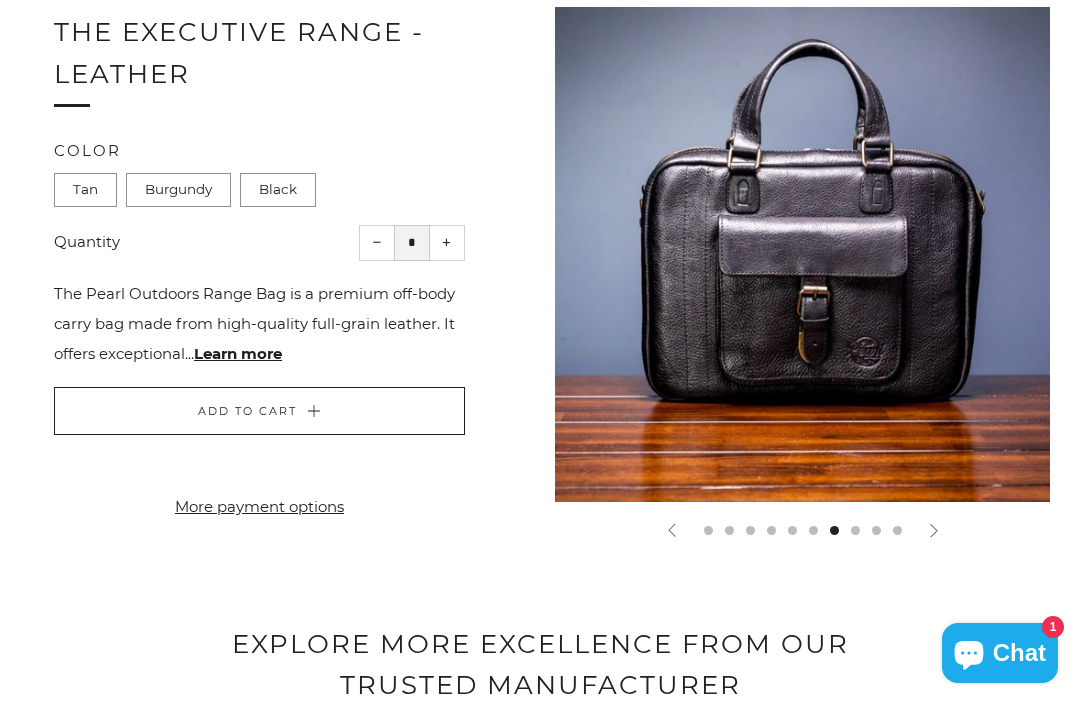 click at bounding box center [934, 530] 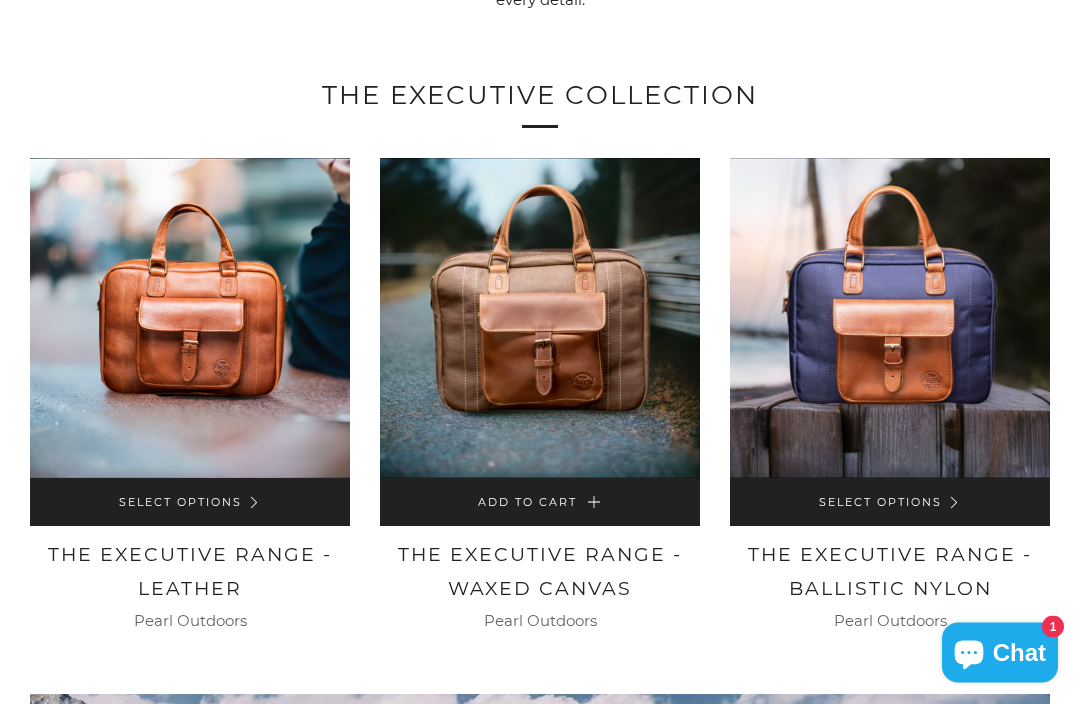 scroll, scrollTop: 932, scrollLeft: 0, axis: vertical 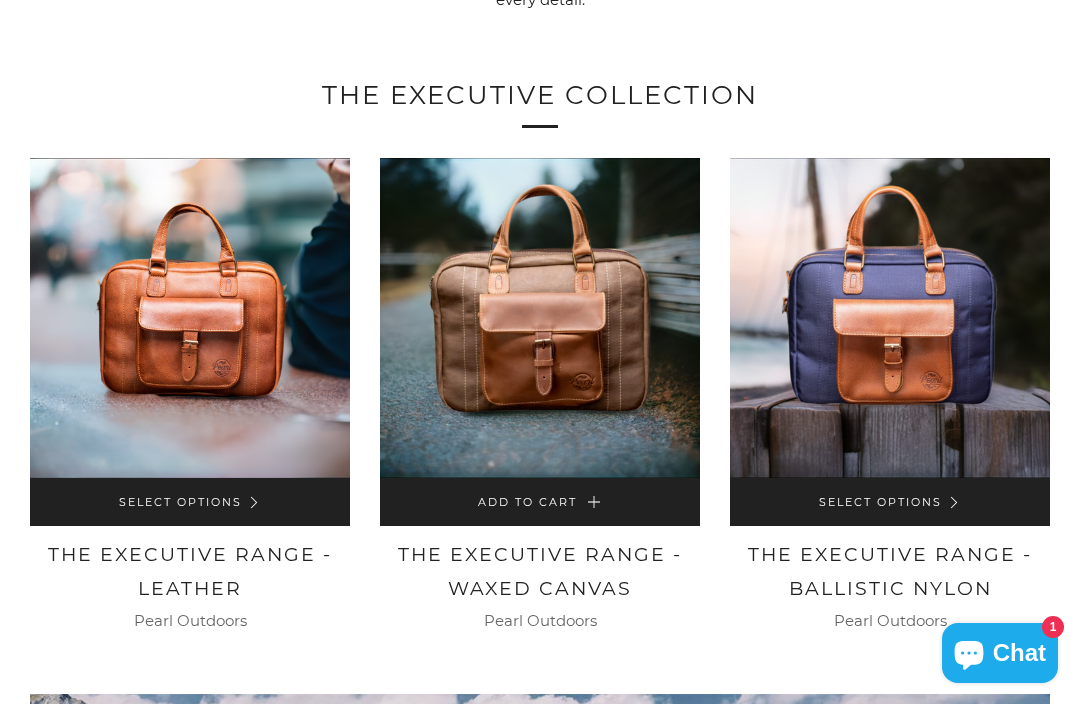 click at bounding box center (540, 318) 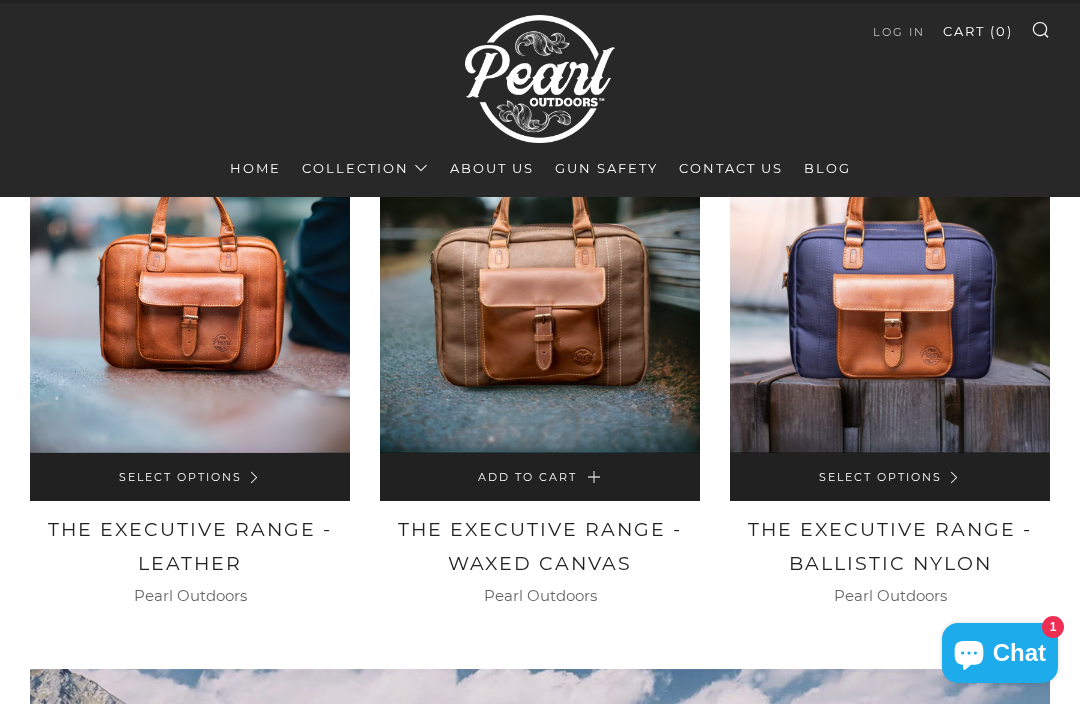 scroll, scrollTop: 949, scrollLeft: 0, axis: vertical 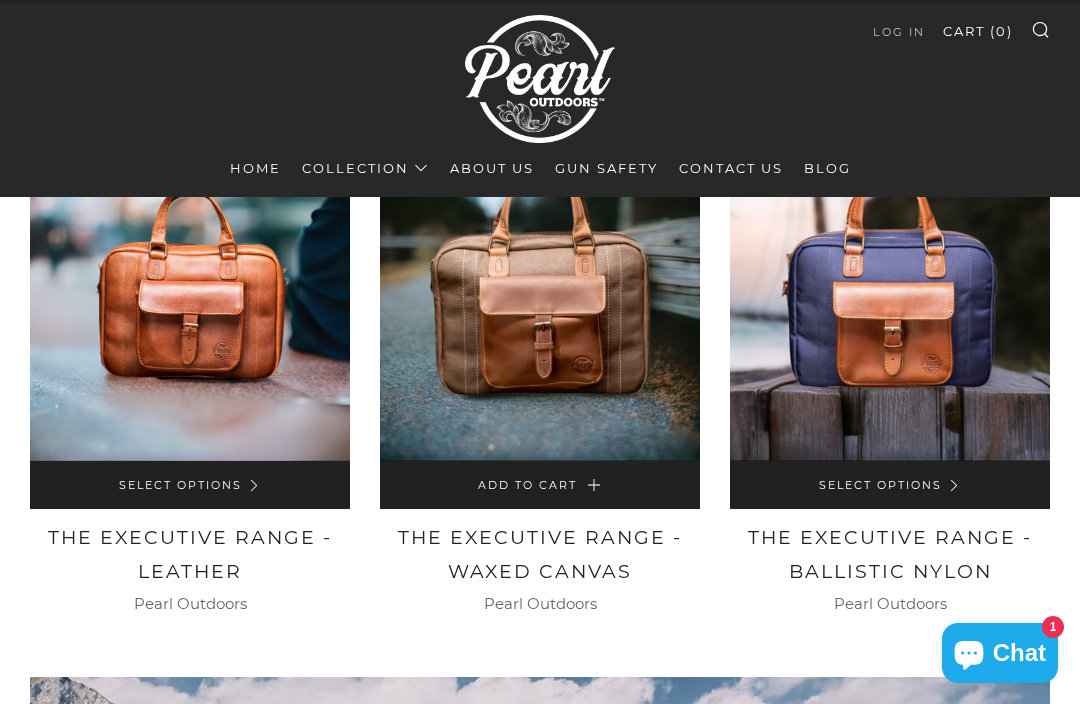 click at bounding box center [890, 301] 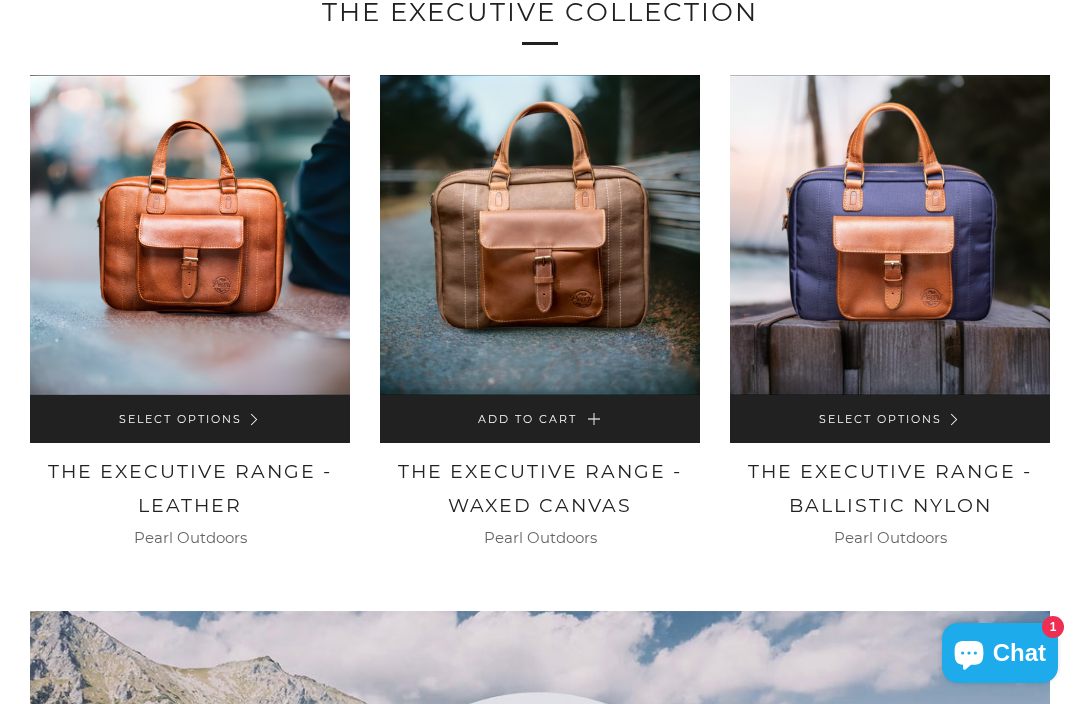 click at bounding box center (190, 235) 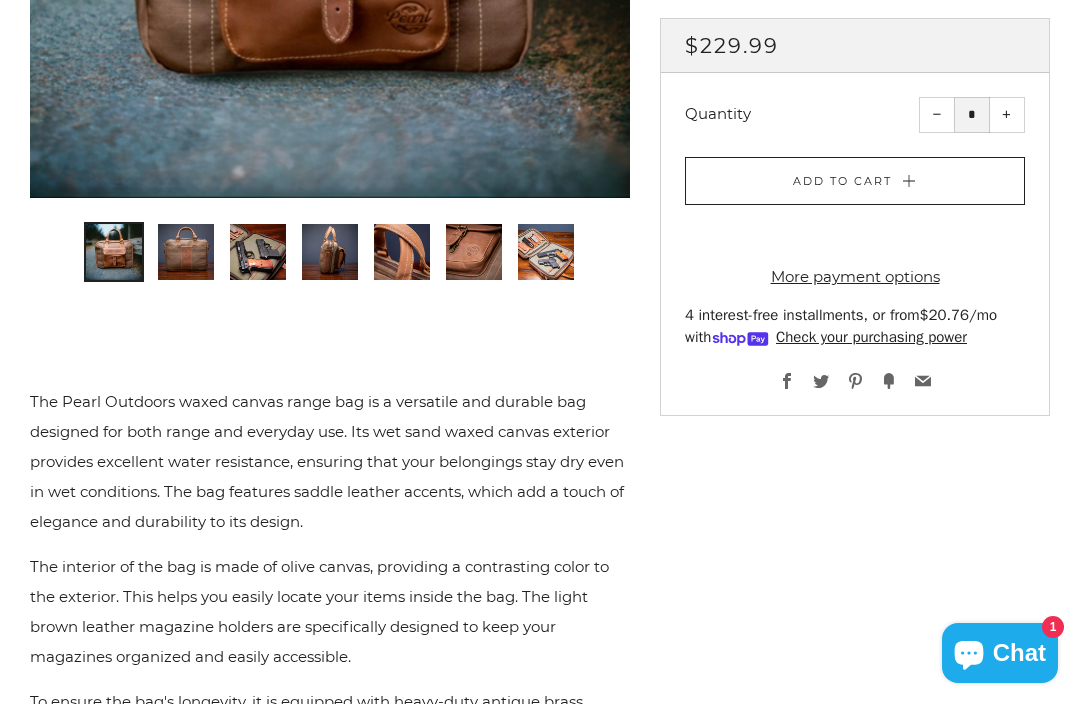 scroll, scrollTop: 658, scrollLeft: 0, axis: vertical 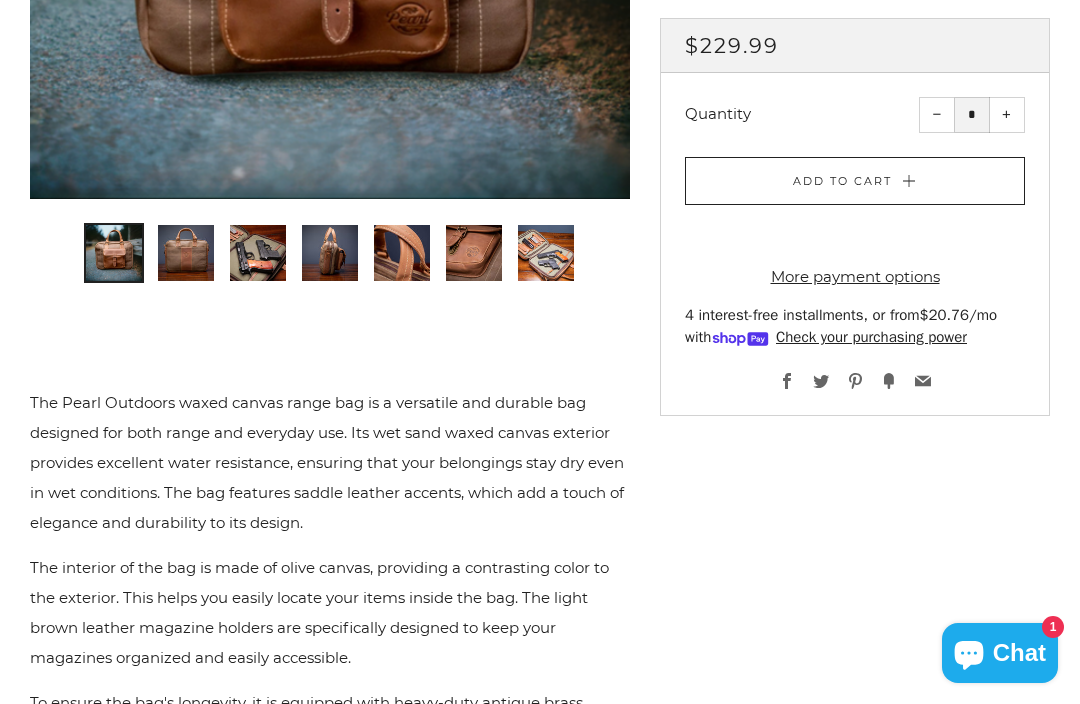 click at bounding box center [186, 253] 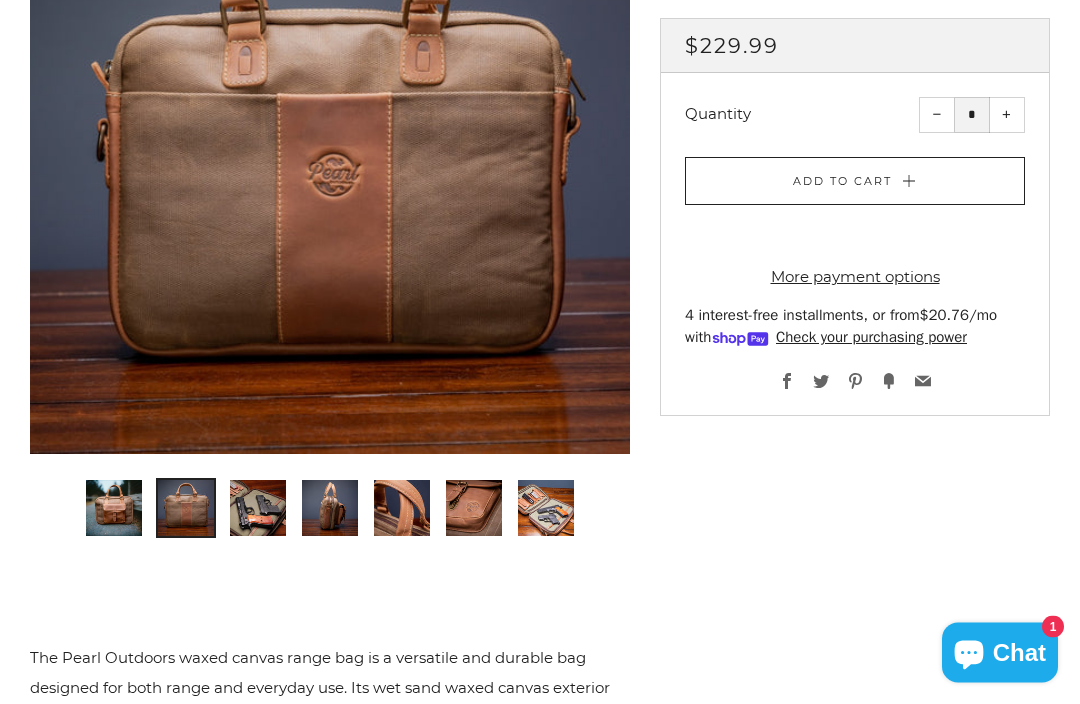 scroll, scrollTop: 400, scrollLeft: 0, axis: vertical 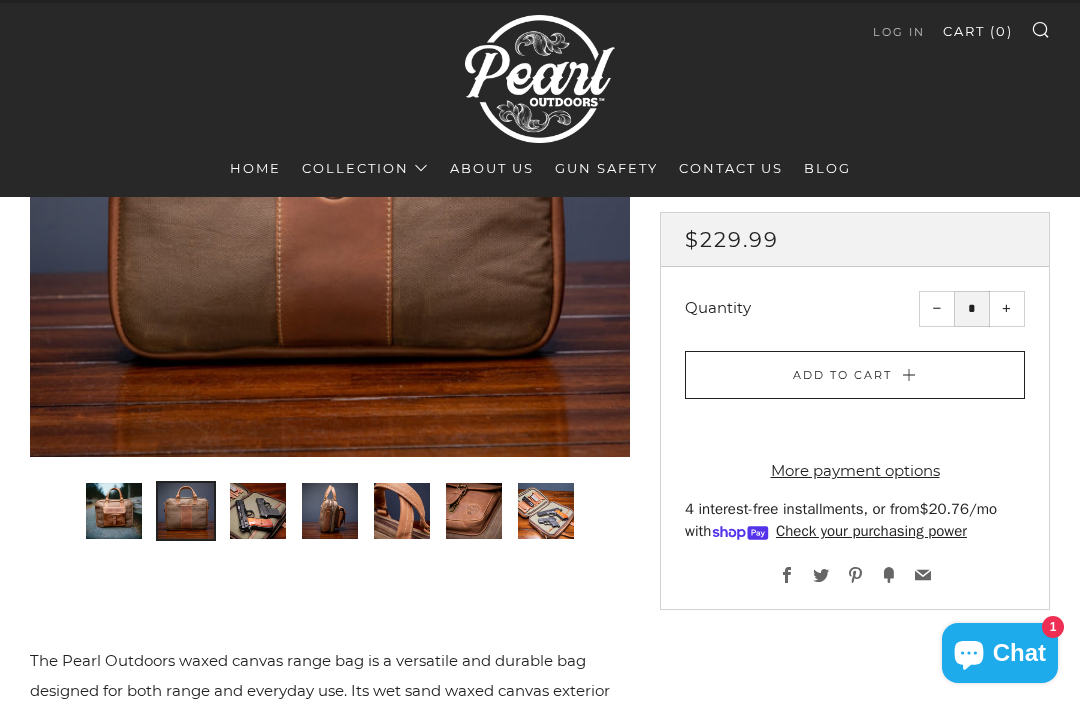 click at bounding box center [258, 511] 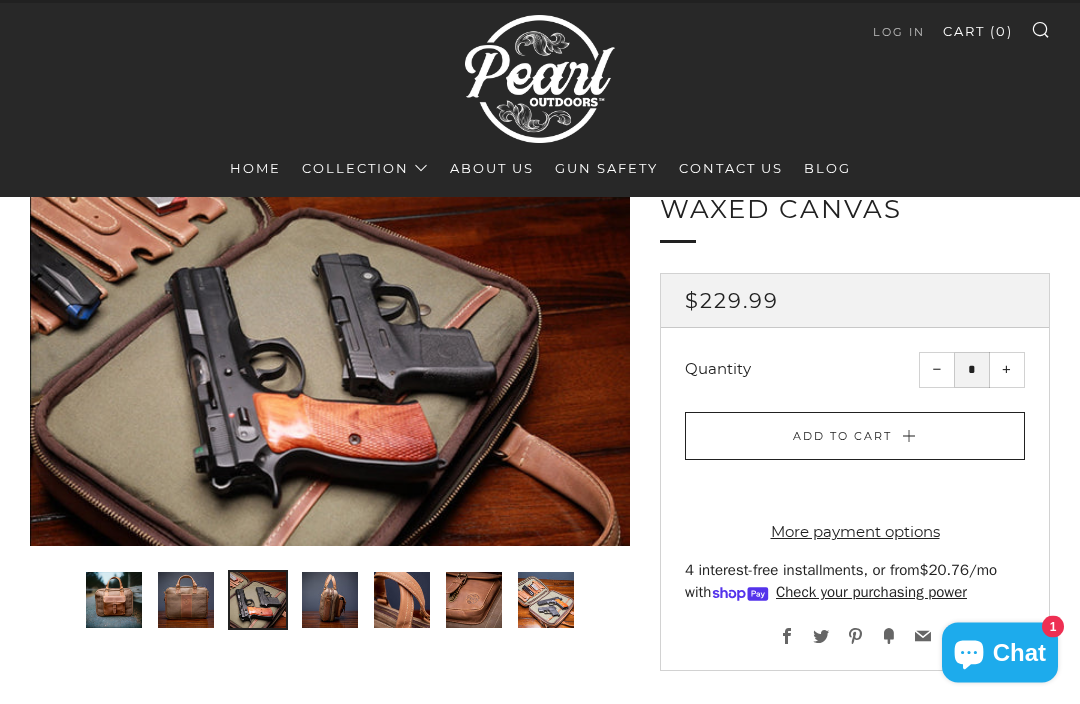 scroll, scrollTop: 101, scrollLeft: 0, axis: vertical 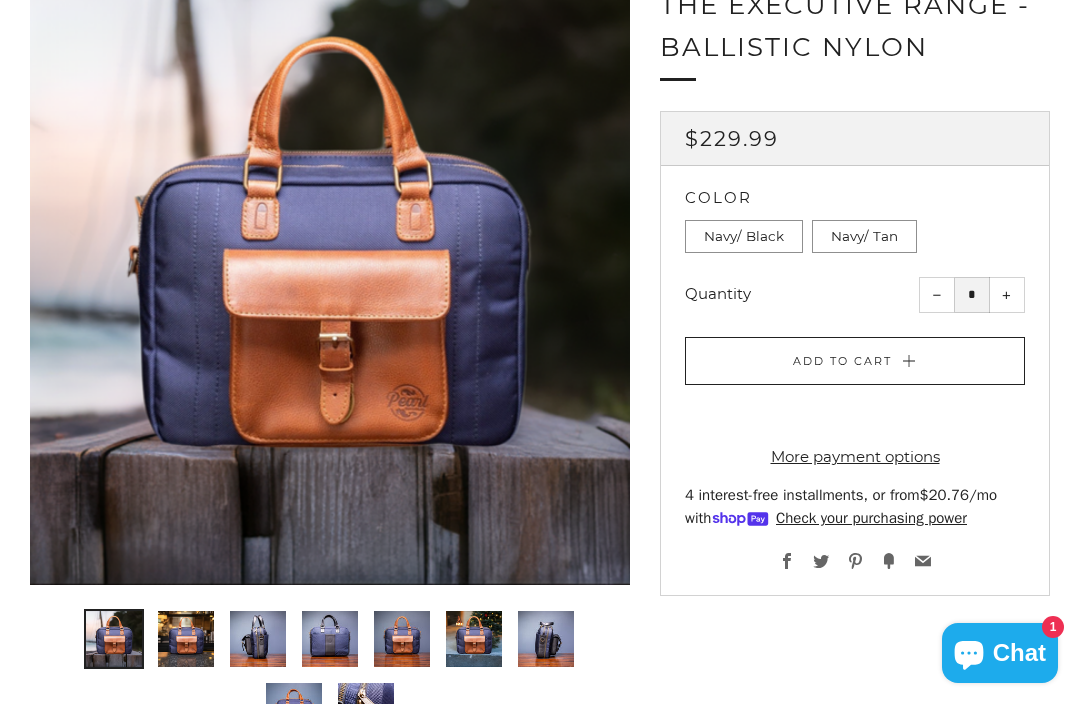 click at bounding box center [186, 639] 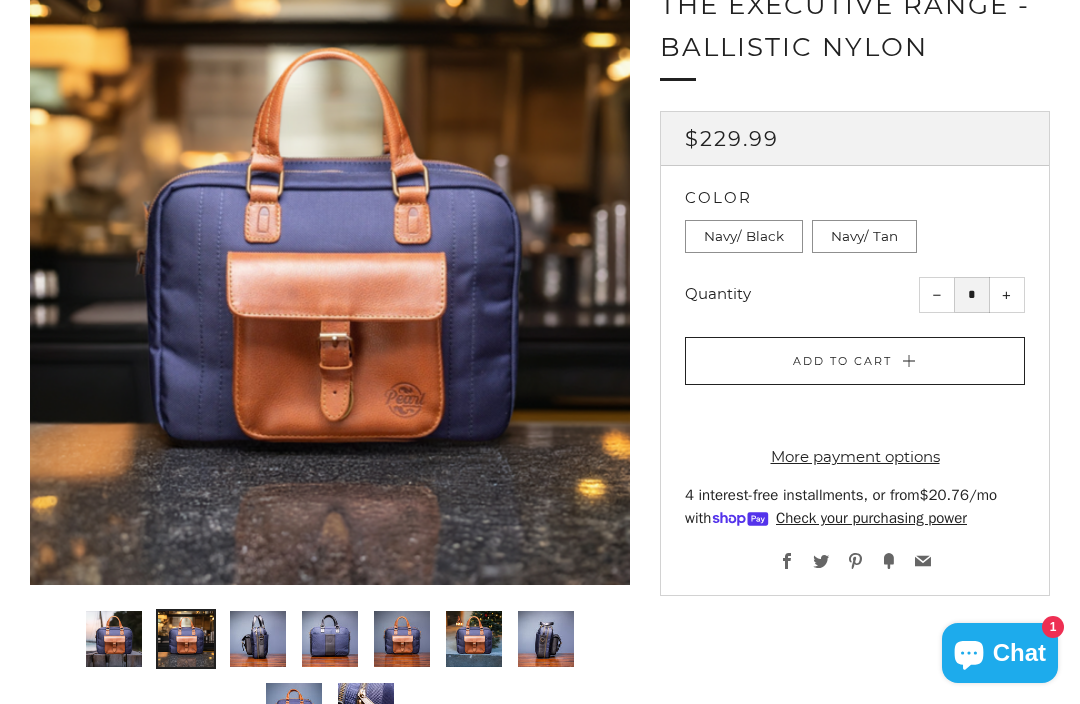 click at bounding box center [258, 639] 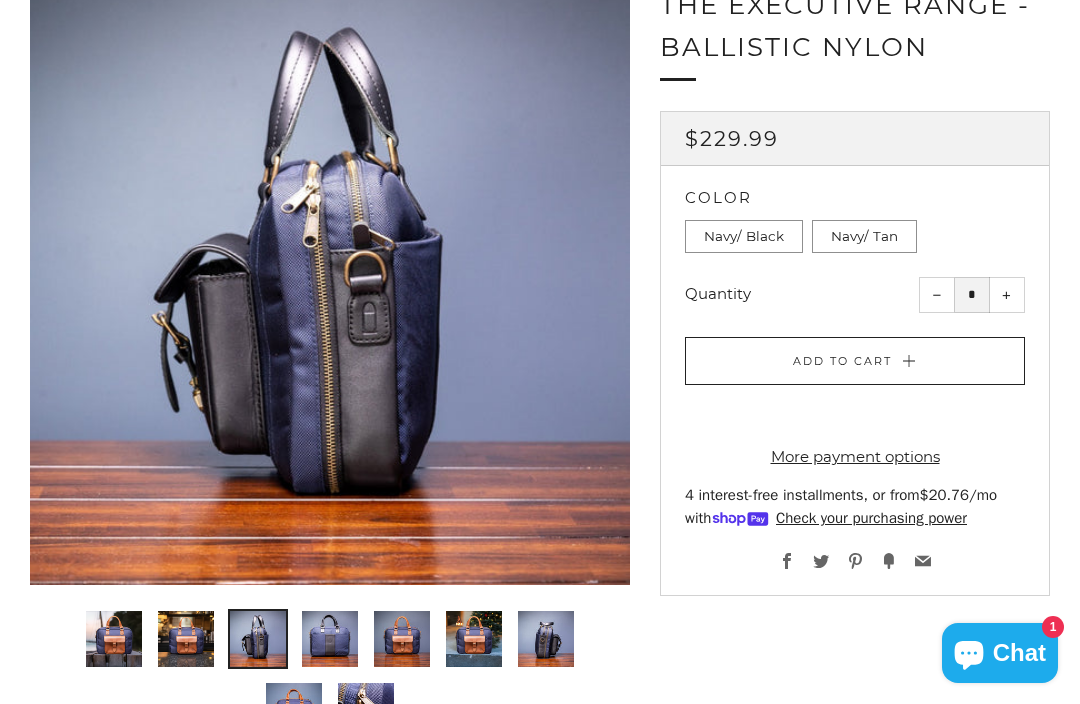 click at bounding box center (330, 639) 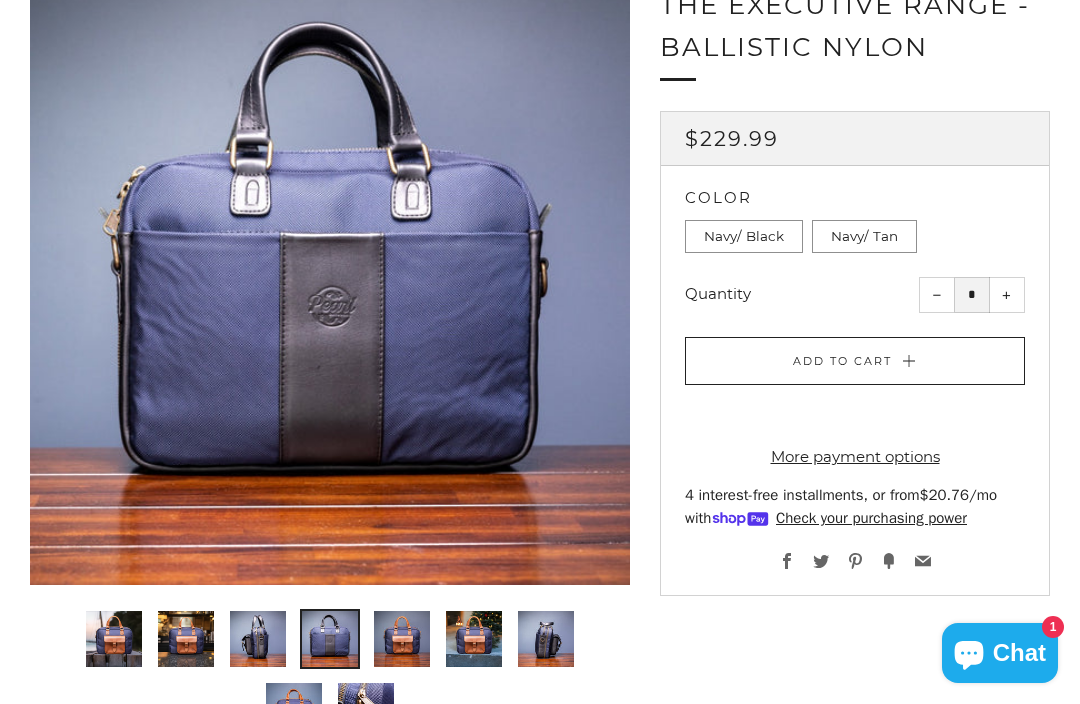 click at bounding box center [402, 639] 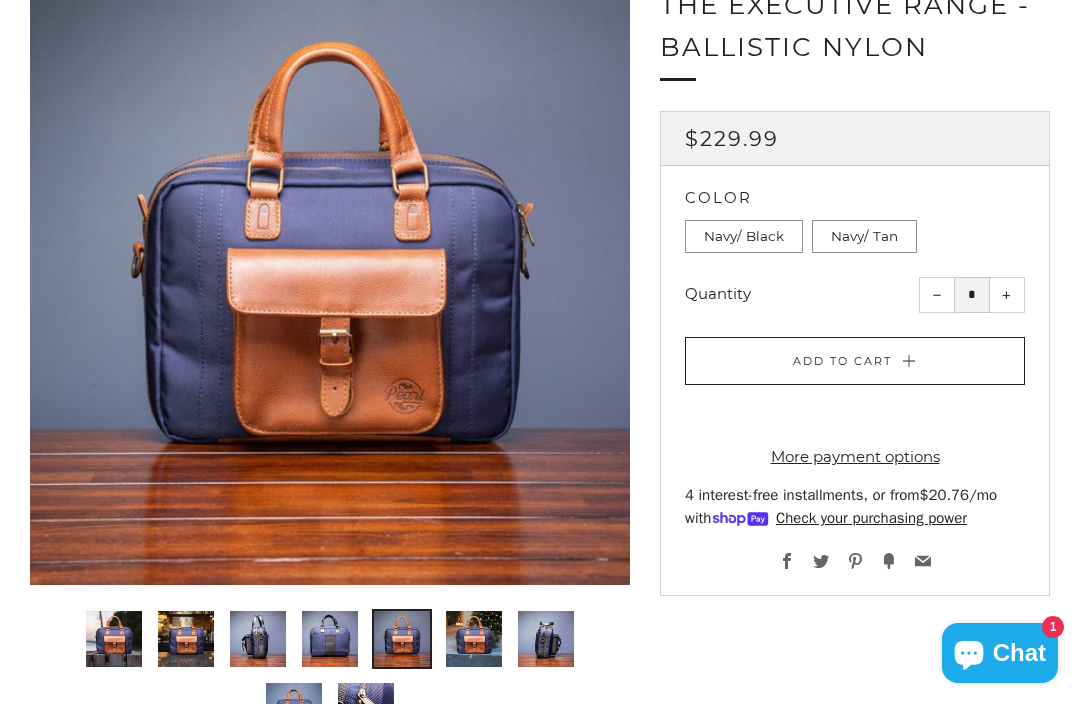 click at bounding box center (474, 639) 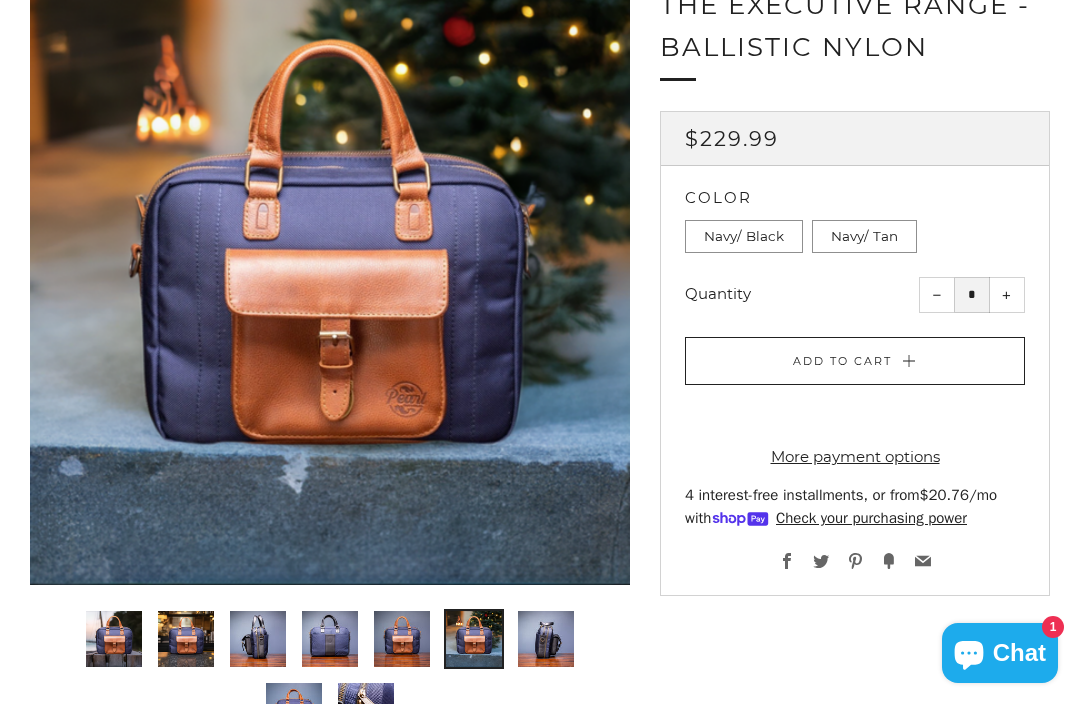 click at bounding box center [546, 639] 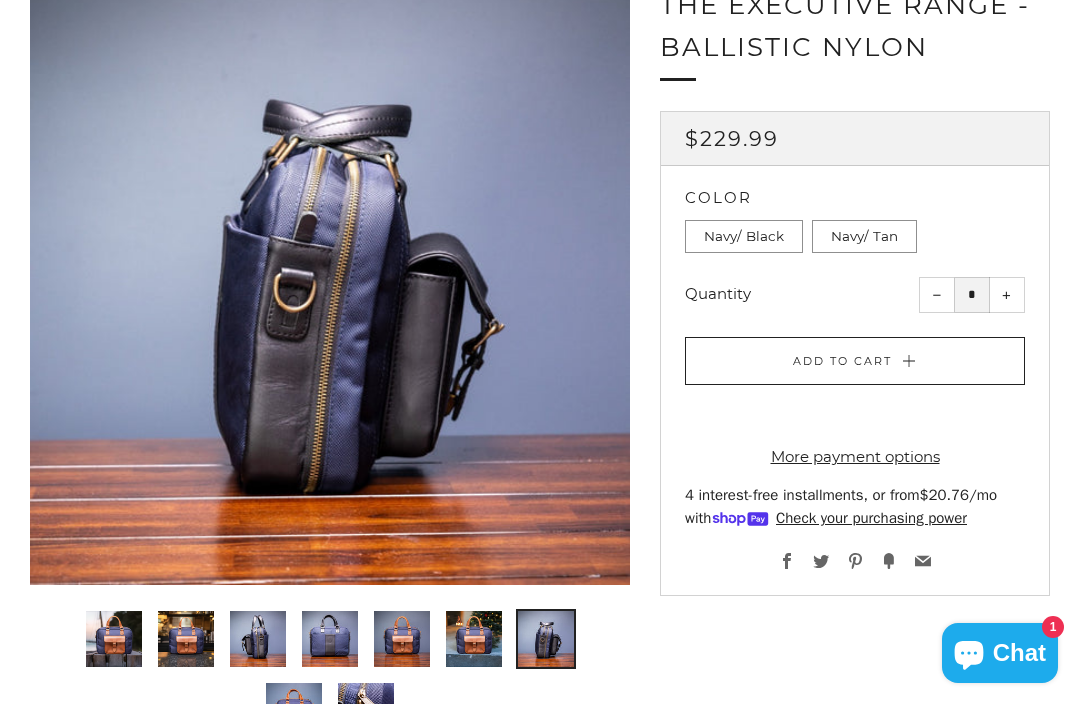click at bounding box center (294, 711) 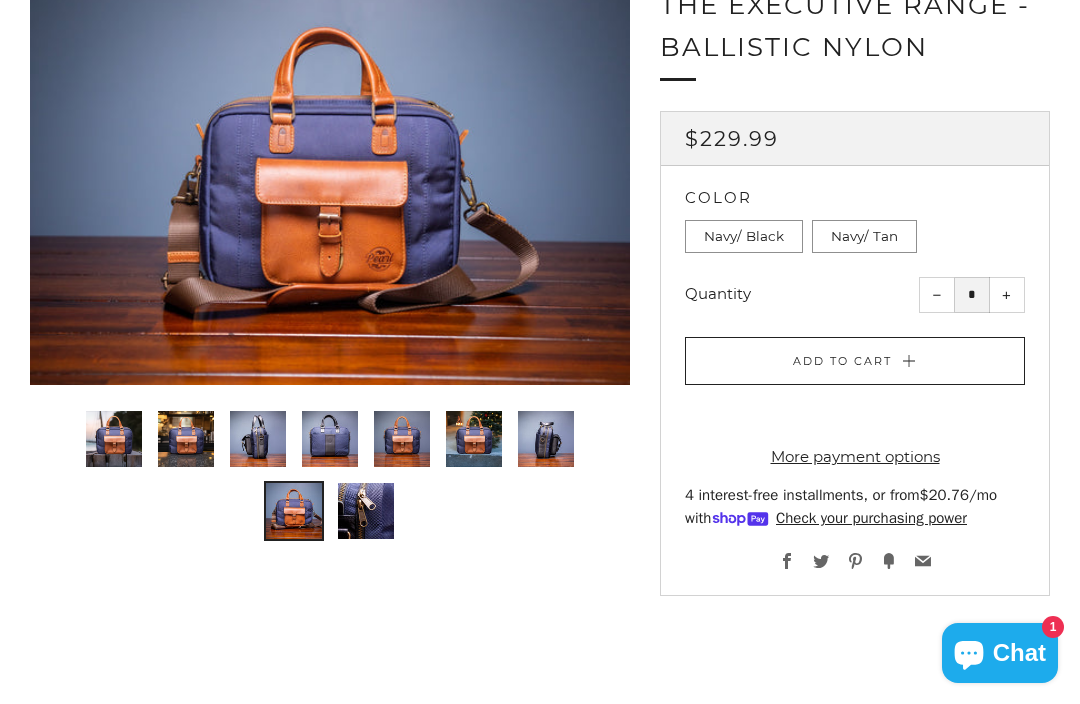 click at bounding box center [366, 511] 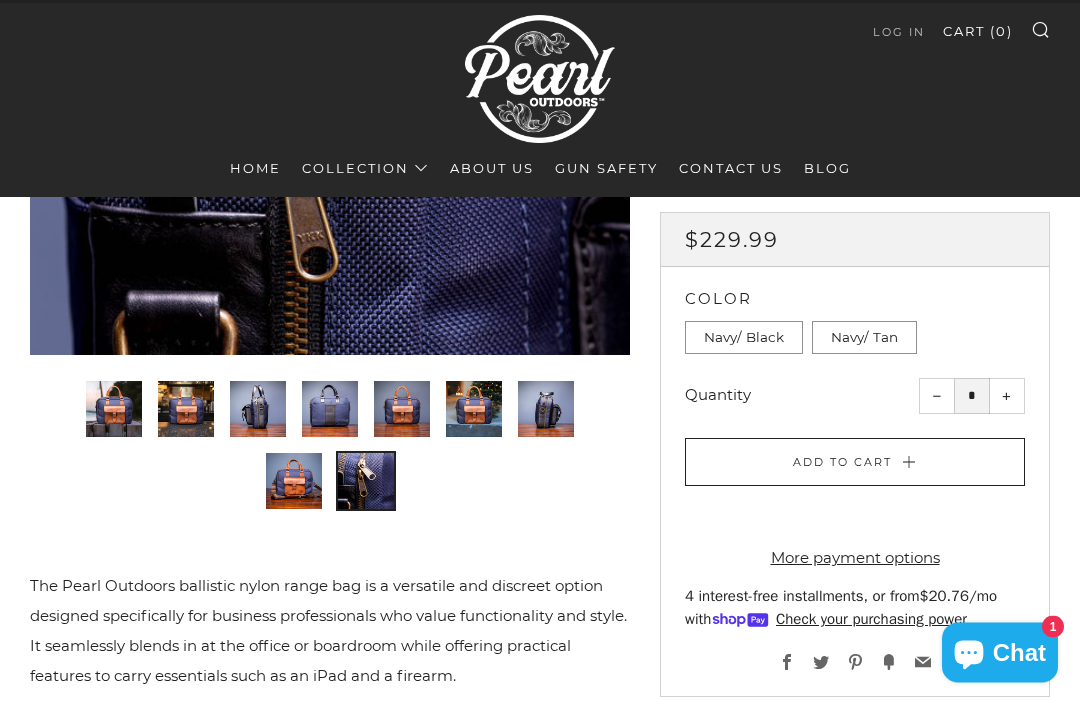 scroll, scrollTop: 0, scrollLeft: 0, axis: both 